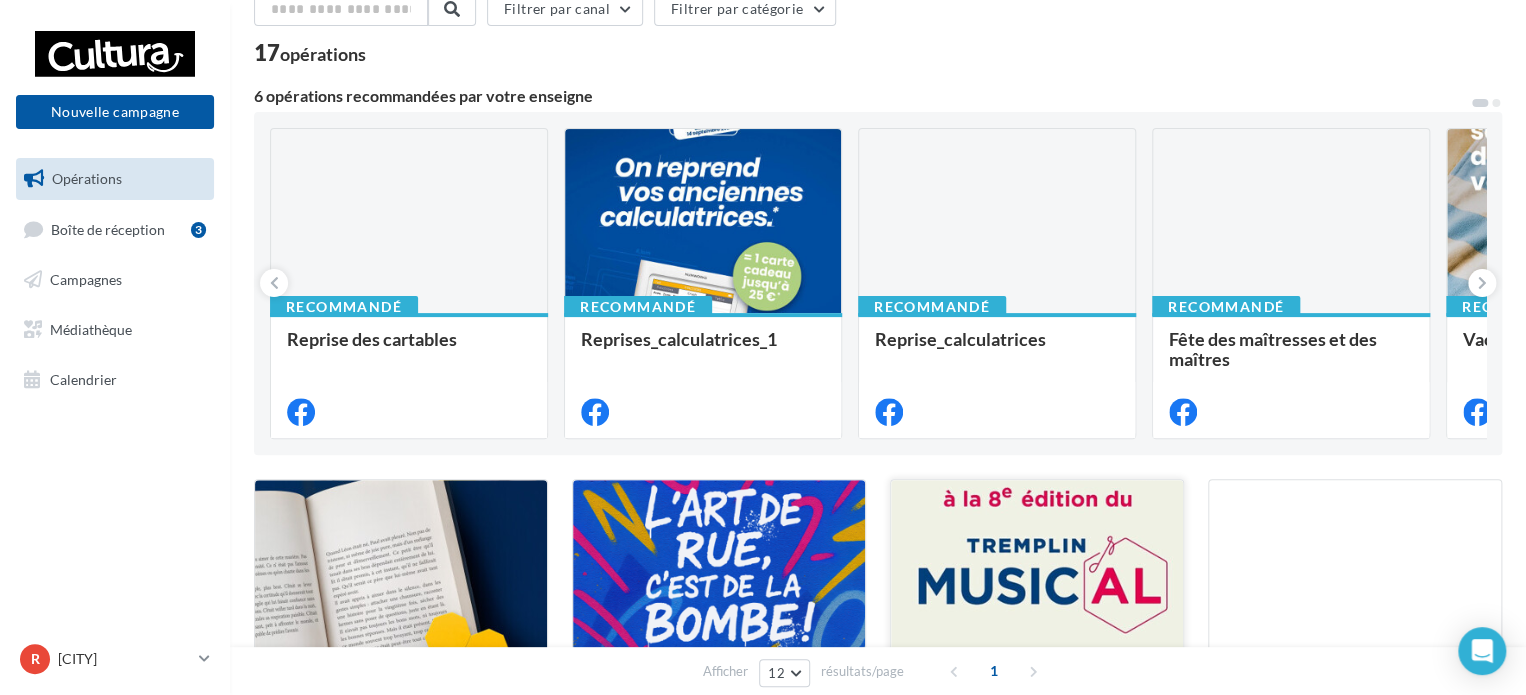 scroll, scrollTop: 0, scrollLeft: 0, axis: both 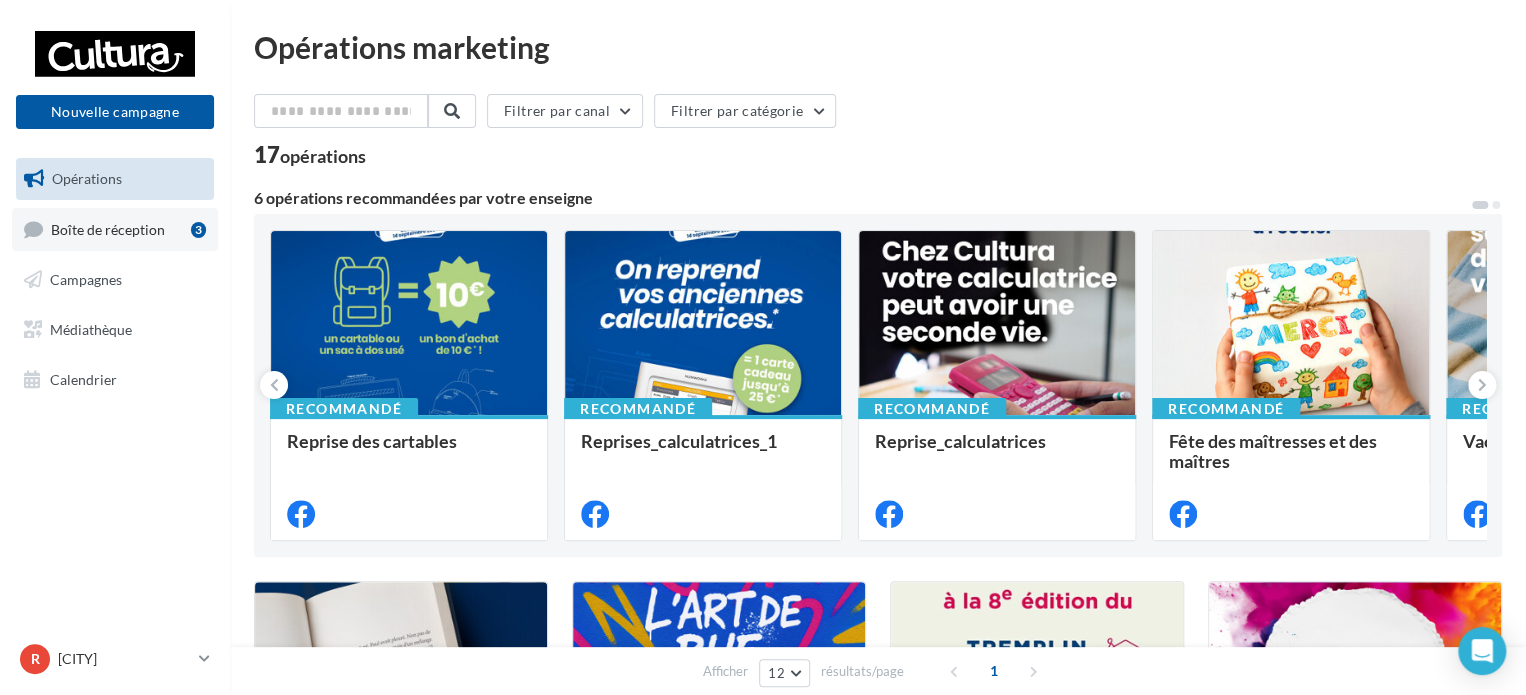 click on "Boîte de réception" at bounding box center [108, 228] 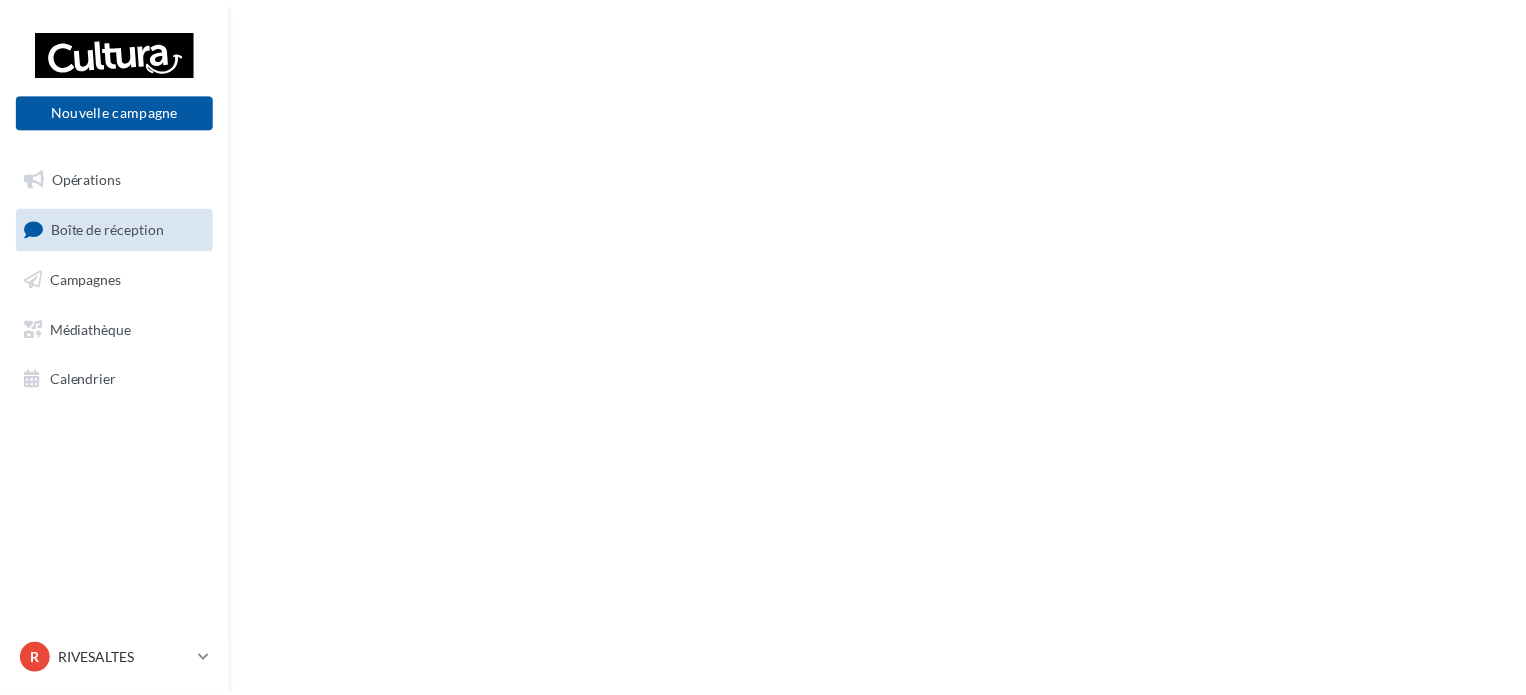 scroll, scrollTop: 0, scrollLeft: 0, axis: both 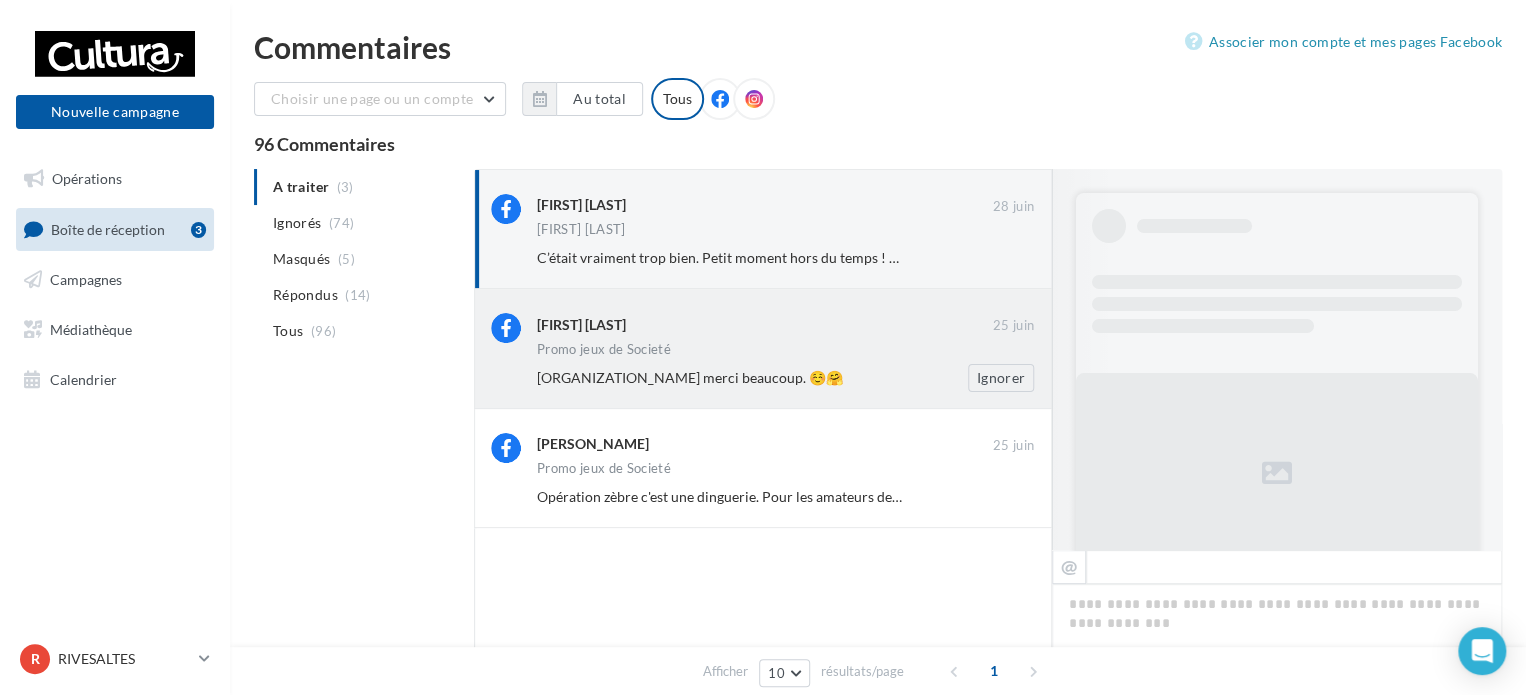 click on "[ORGANIZATION_NAME] merci beaucoup. ☺️🤗" at bounding box center (720, 378) 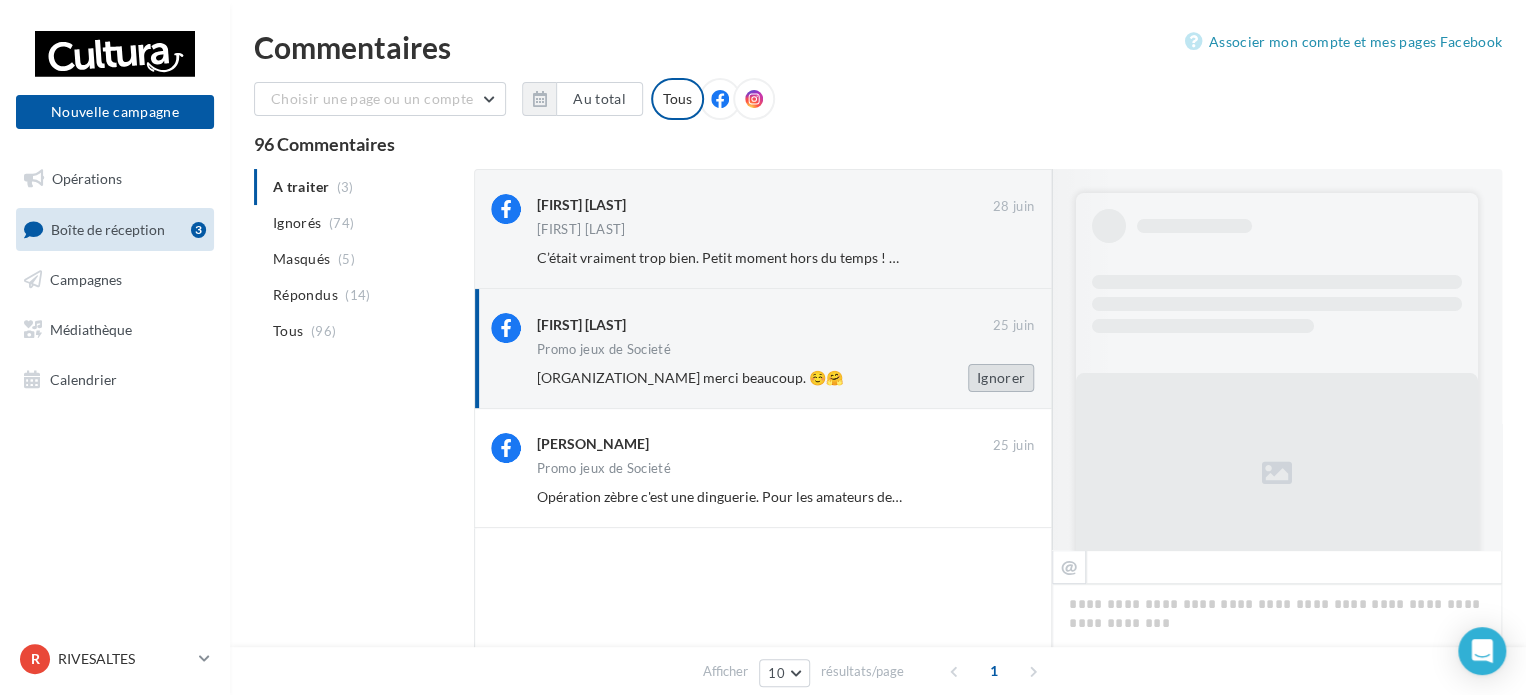 click on "Ignorer" at bounding box center (1001, 378) 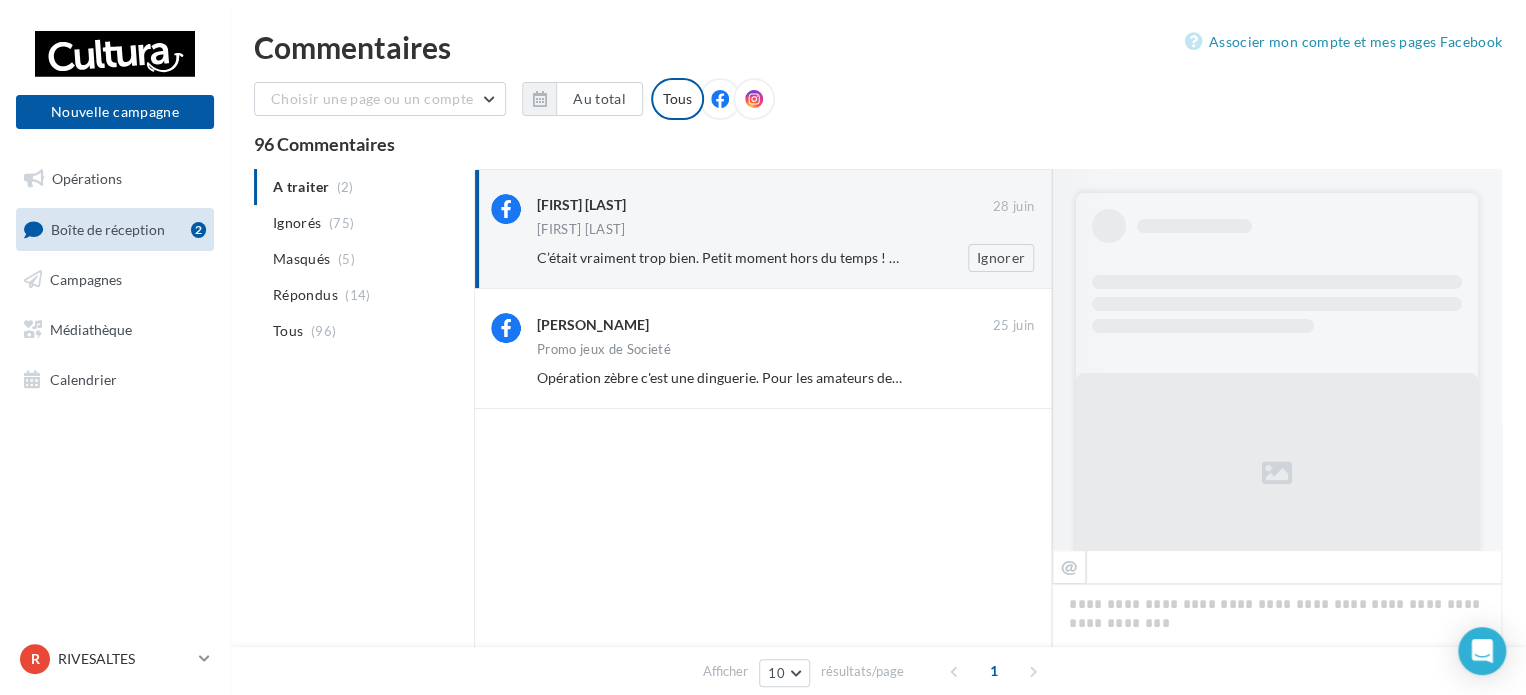 click on "[FIRST] [LAST]" at bounding box center (785, 231) 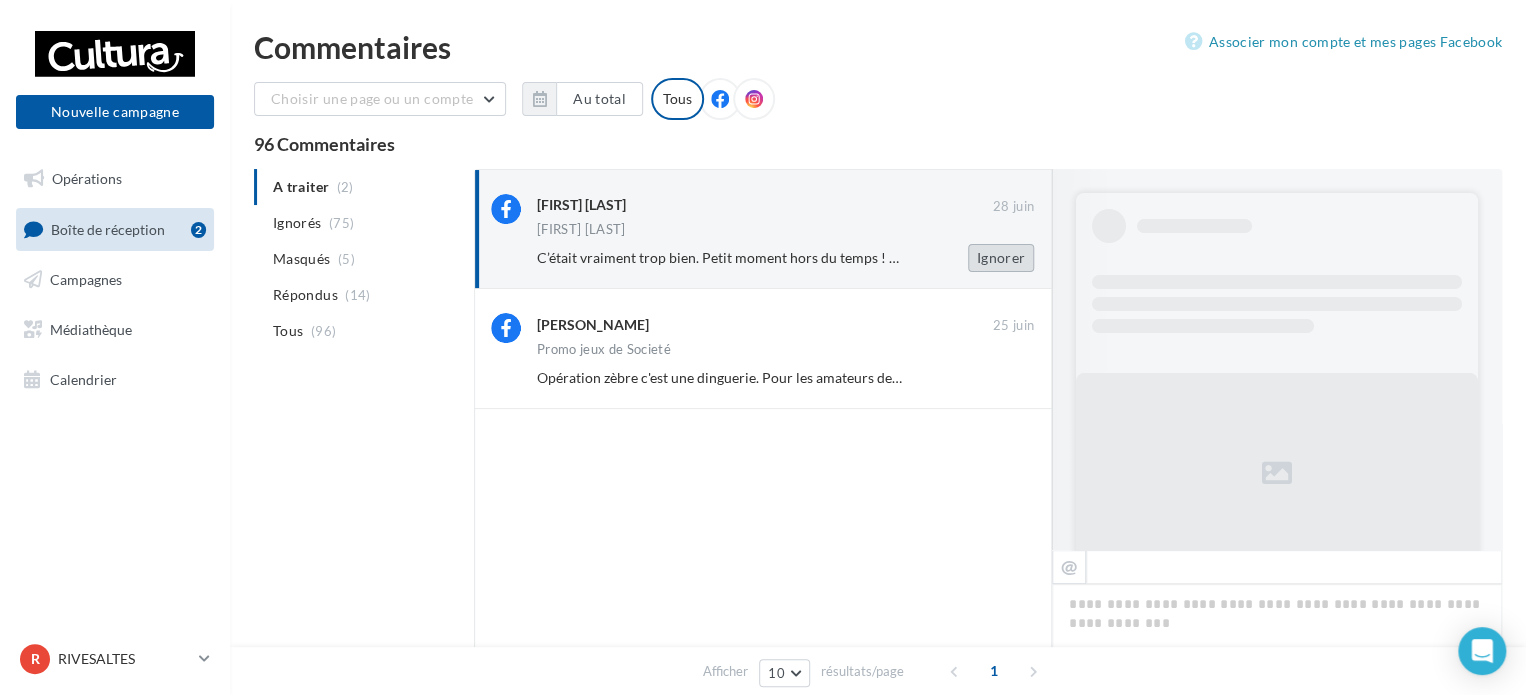 click on "Ignorer" at bounding box center (1001, 258) 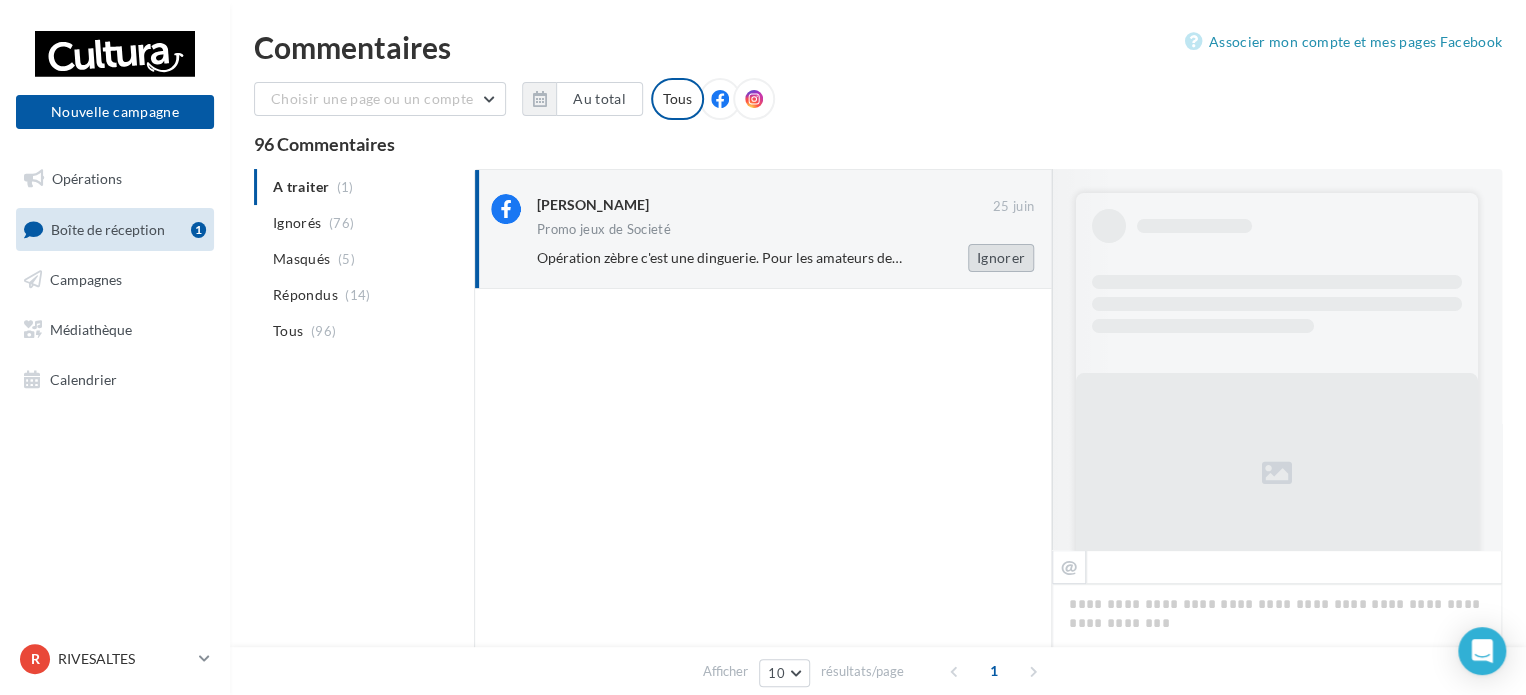 click on "Ignorer" at bounding box center (1001, 258) 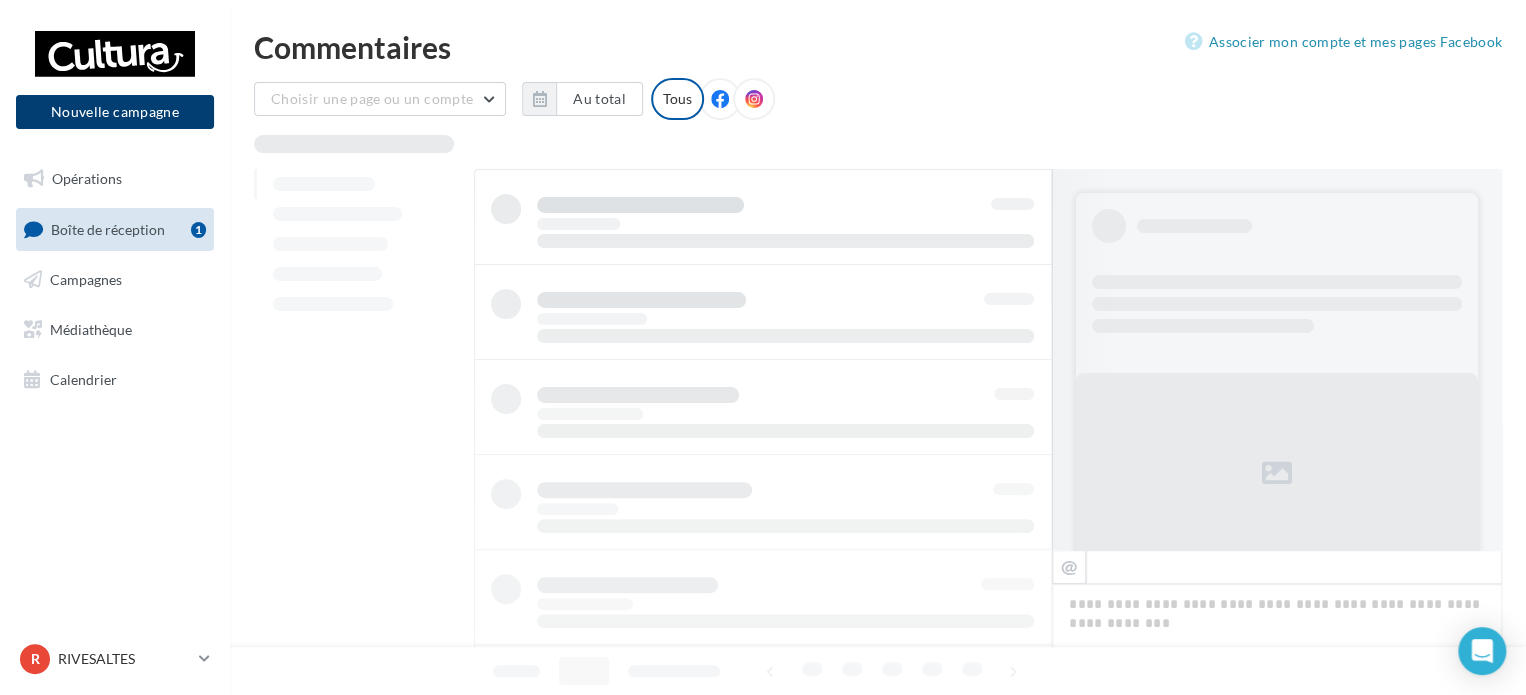 click on "Nouvelle campagne" at bounding box center (115, 112) 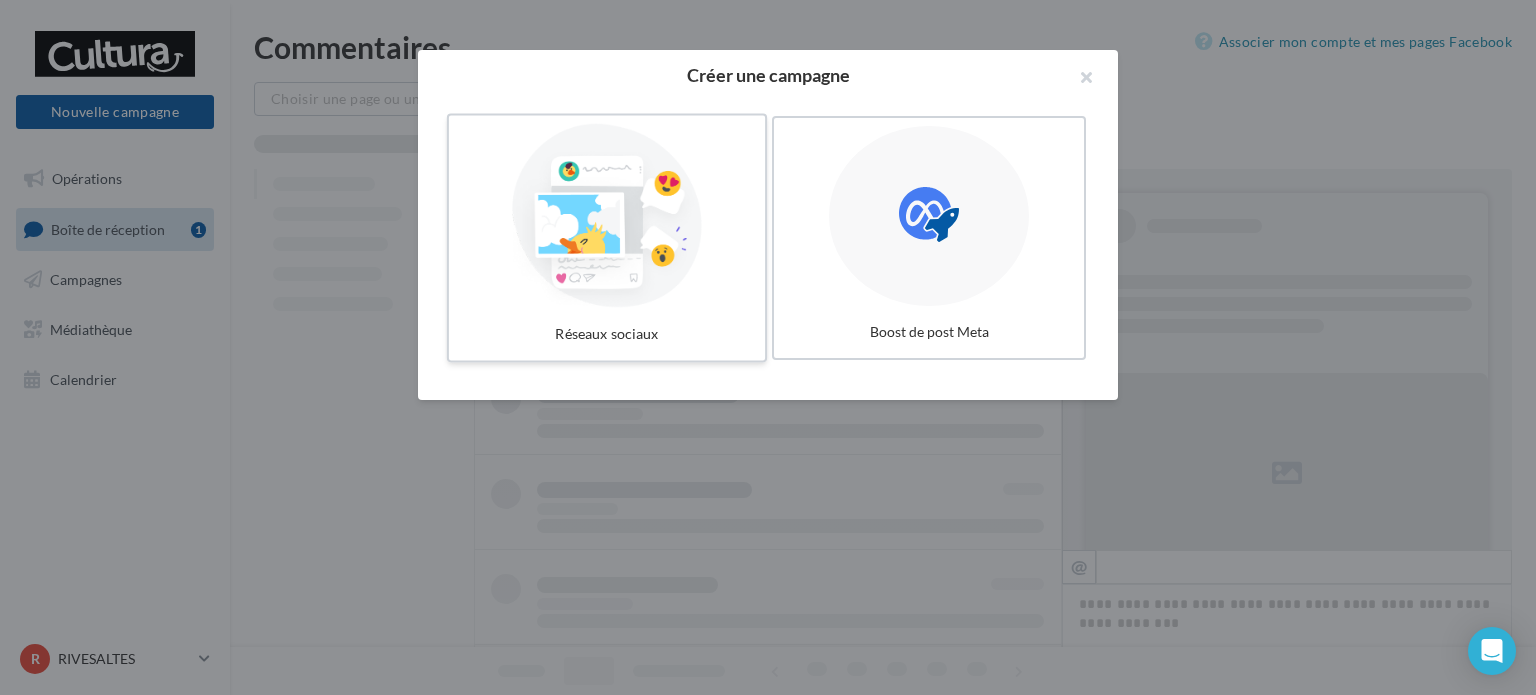 click at bounding box center (607, 216) 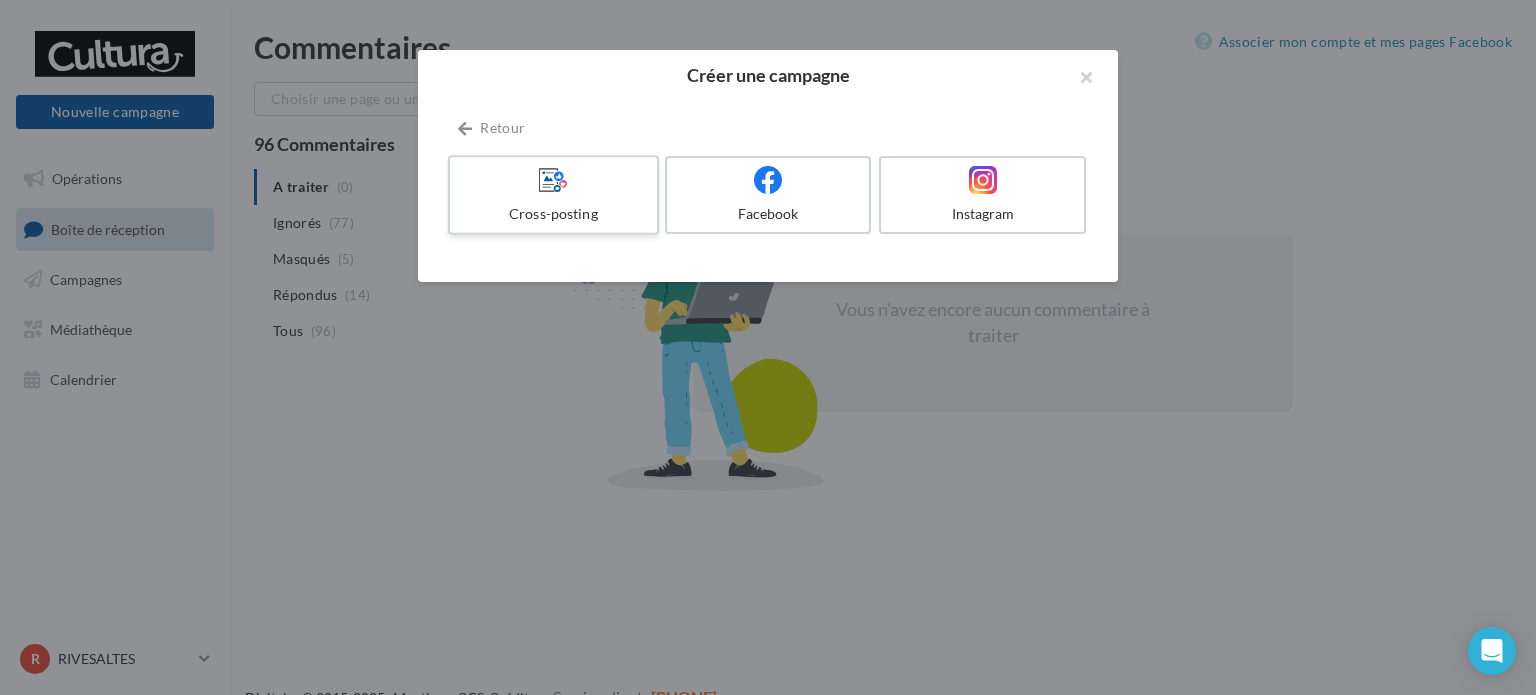 click on "Cross-posting" at bounding box center (553, 195) 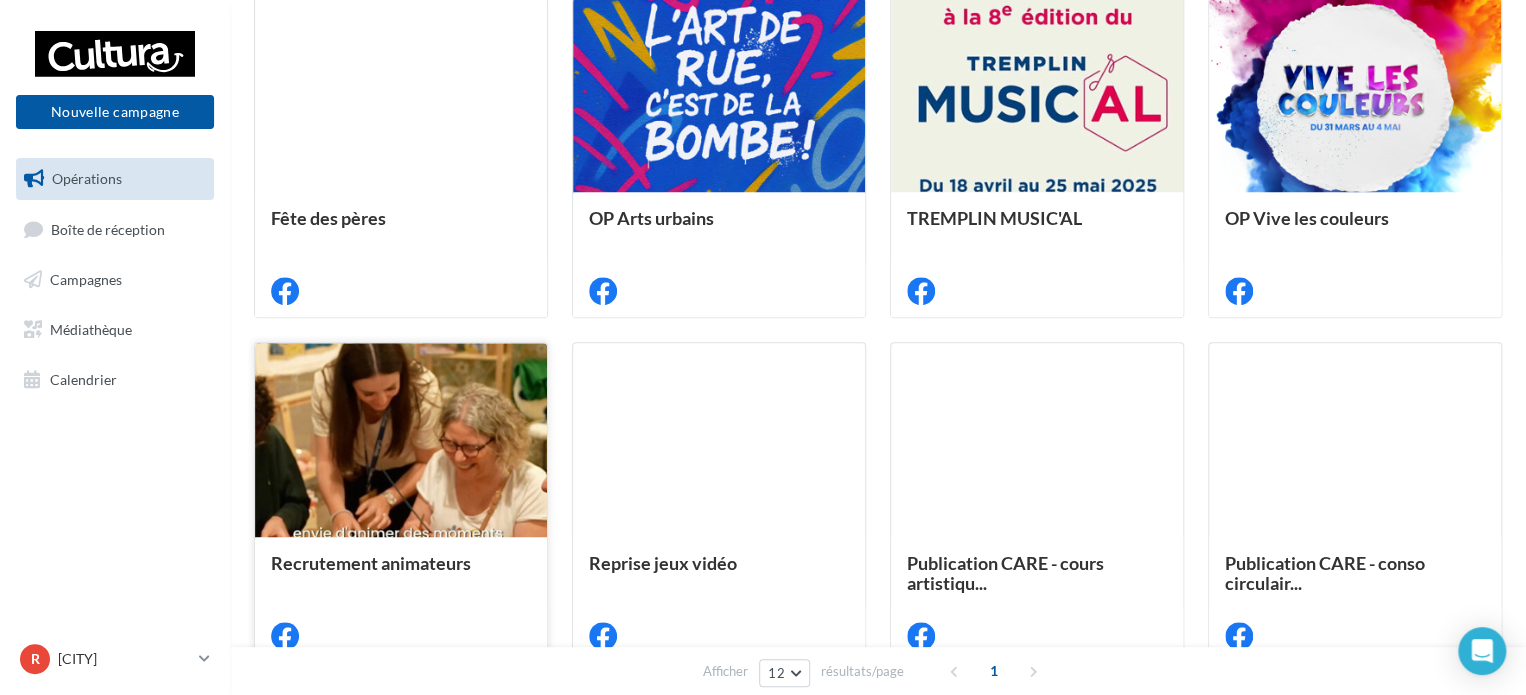 scroll, scrollTop: 700, scrollLeft: 0, axis: vertical 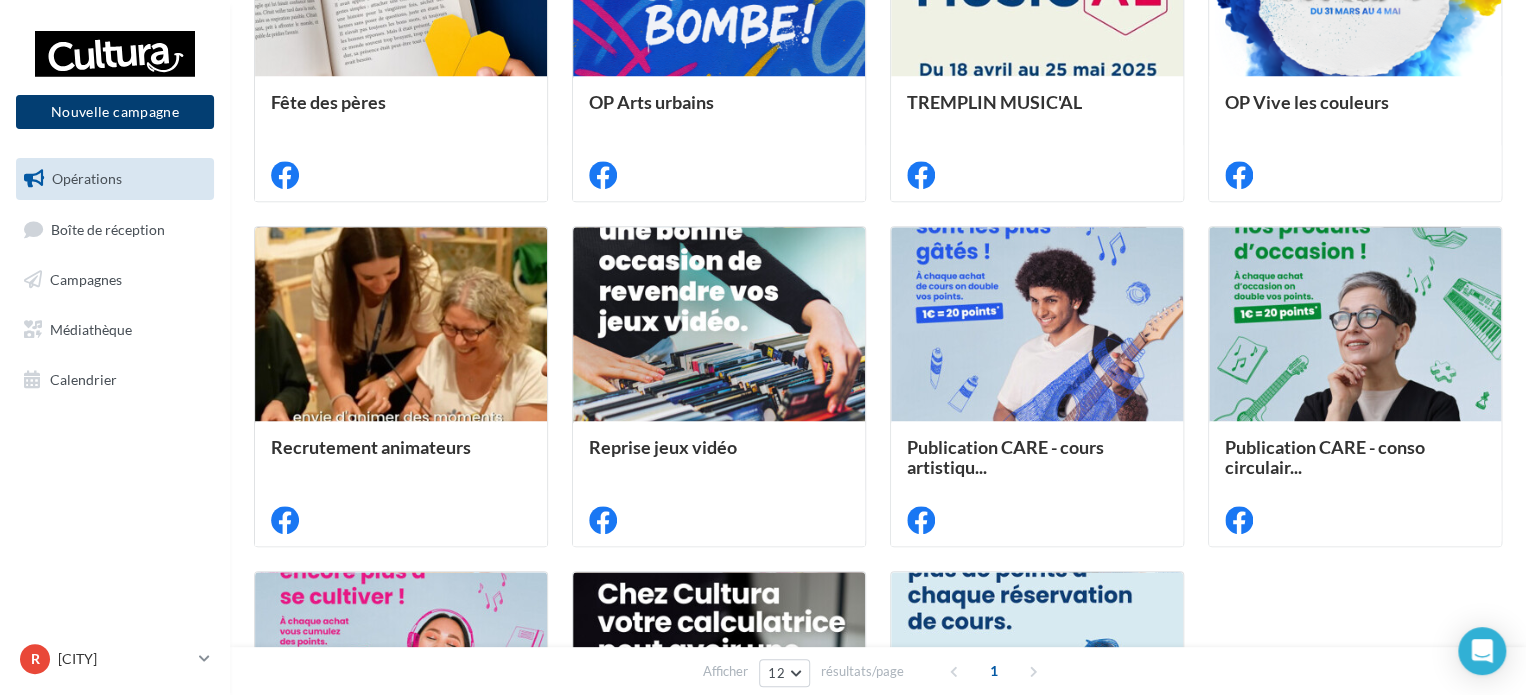click on "Nouvelle campagne" at bounding box center [115, 112] 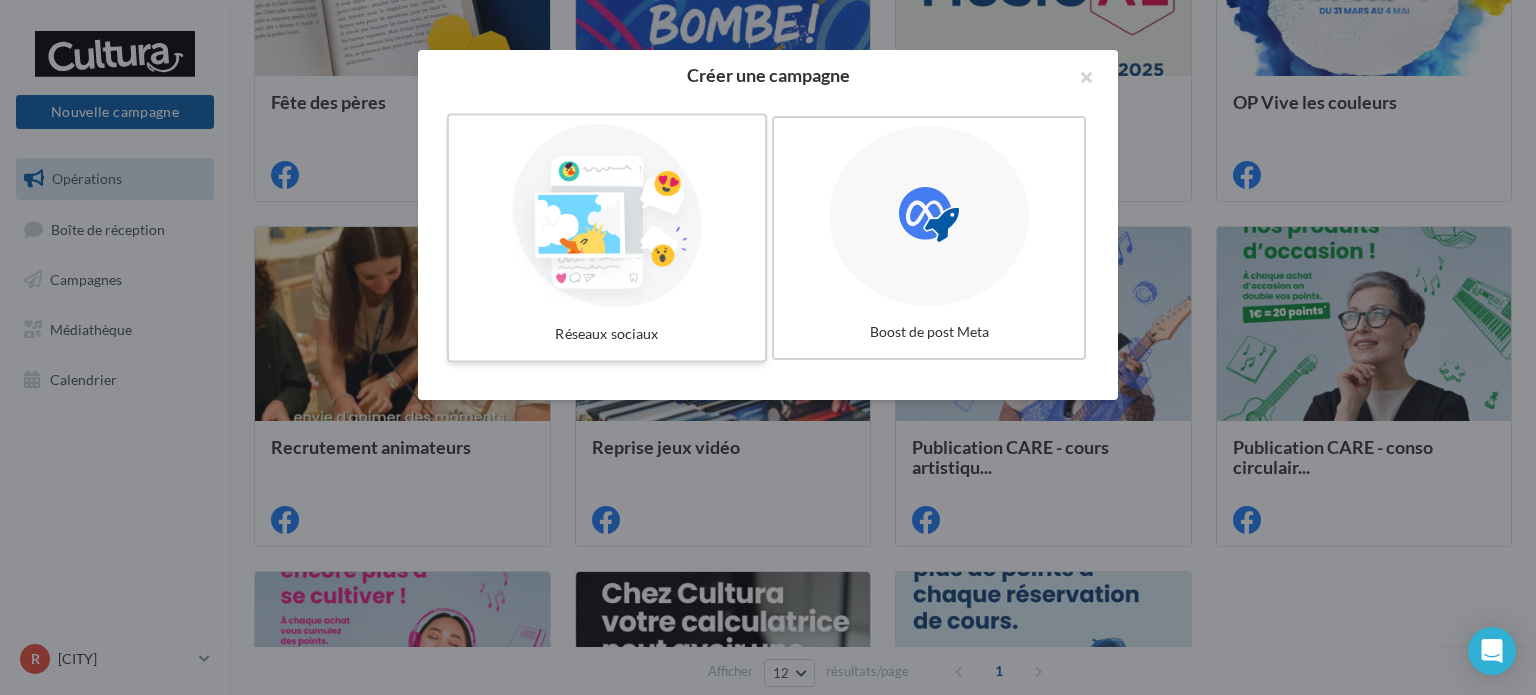 click at bounding box center (607, 216) 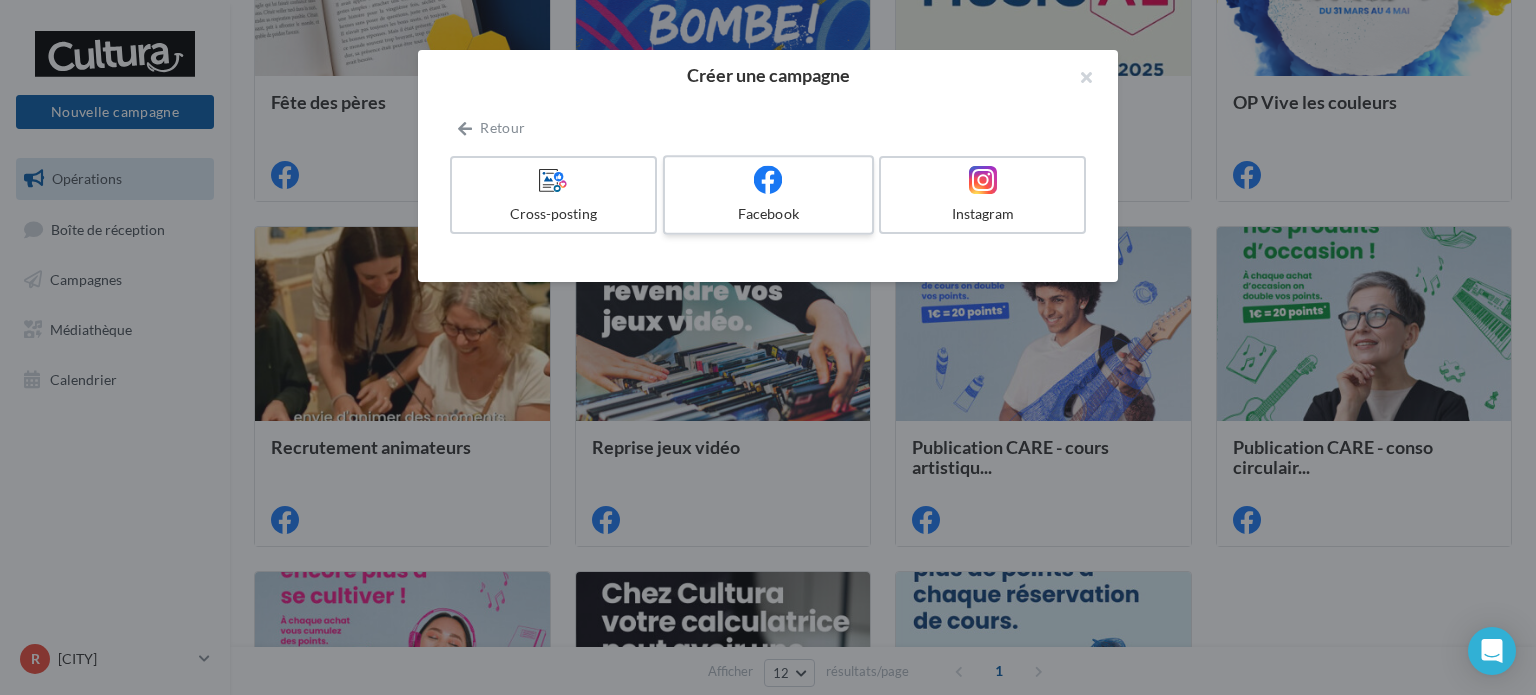 click on "Facebook" at bounding box center (768, 214) 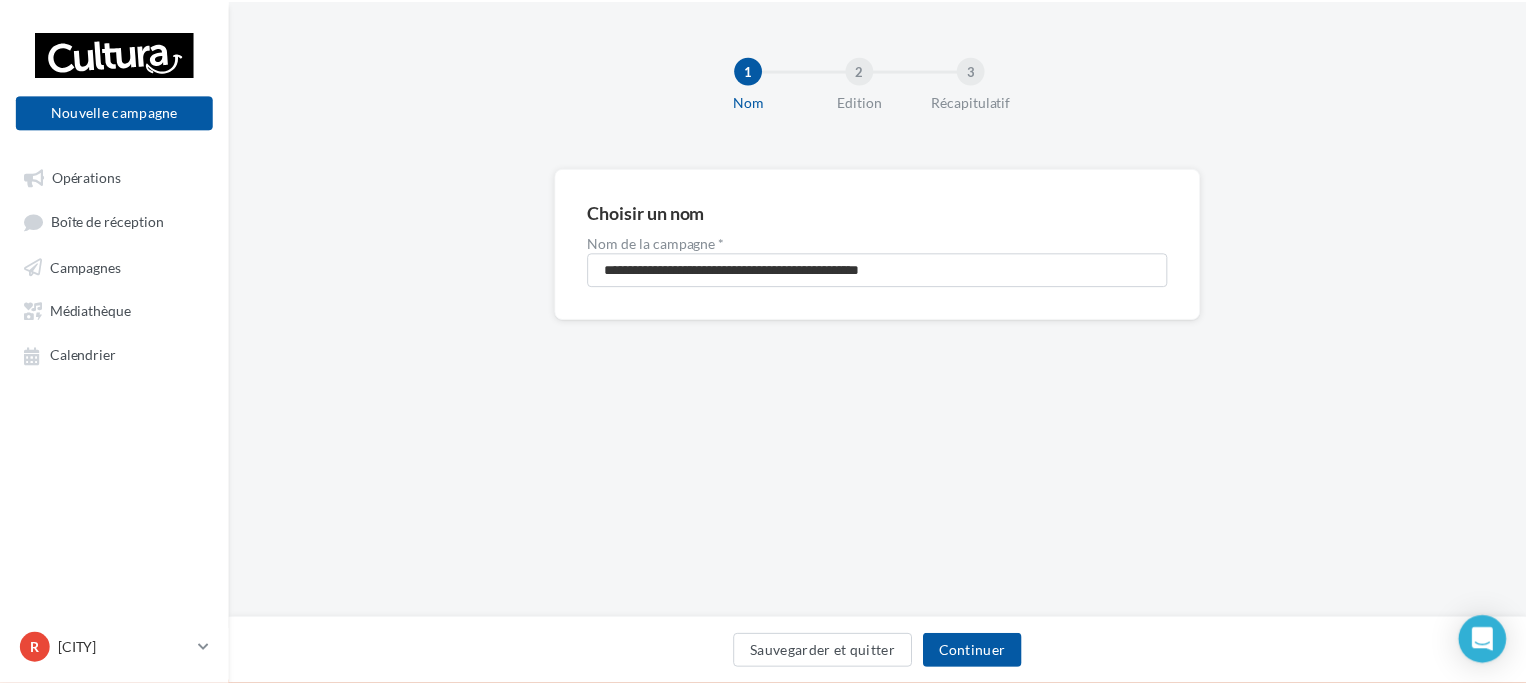 scroll, scrollTop: 0, scrollLeft: 0, axis: both 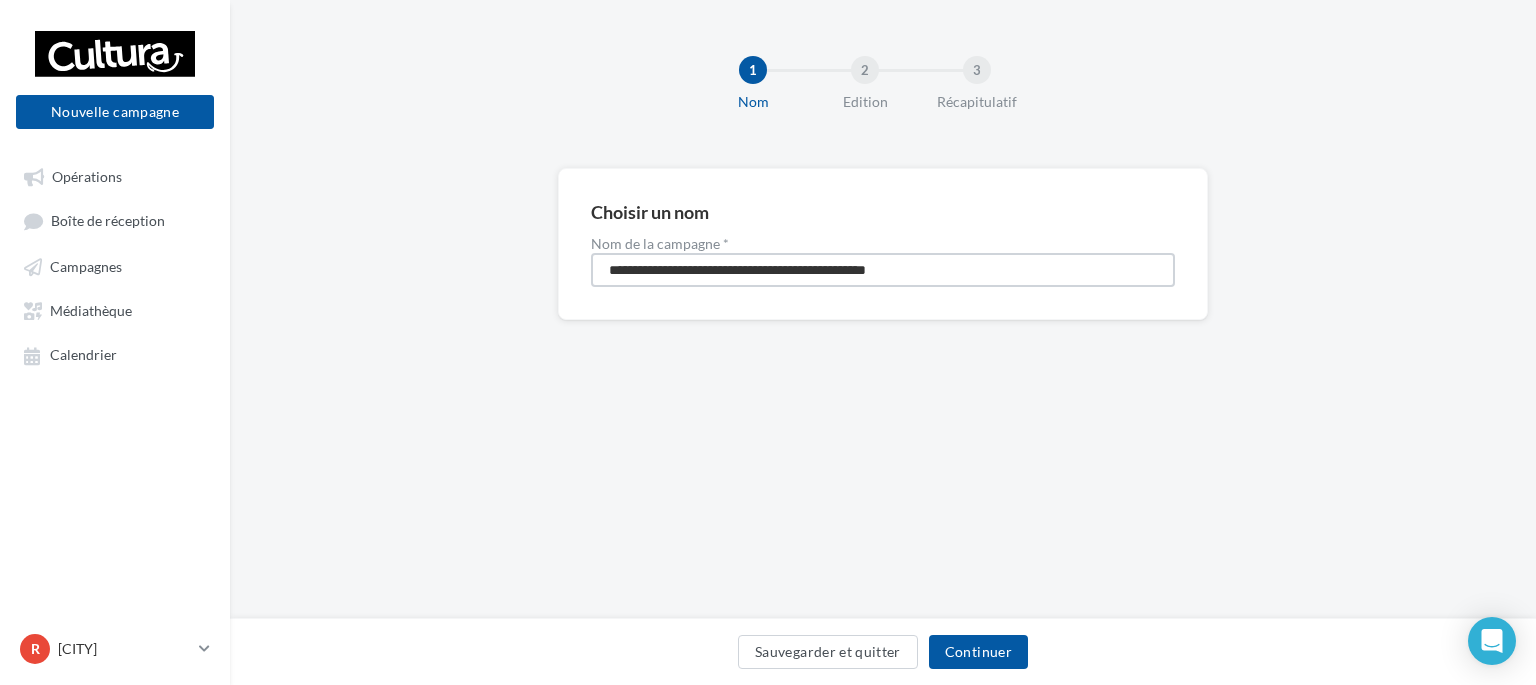 click on "**********" at bounding box center [883, 270] 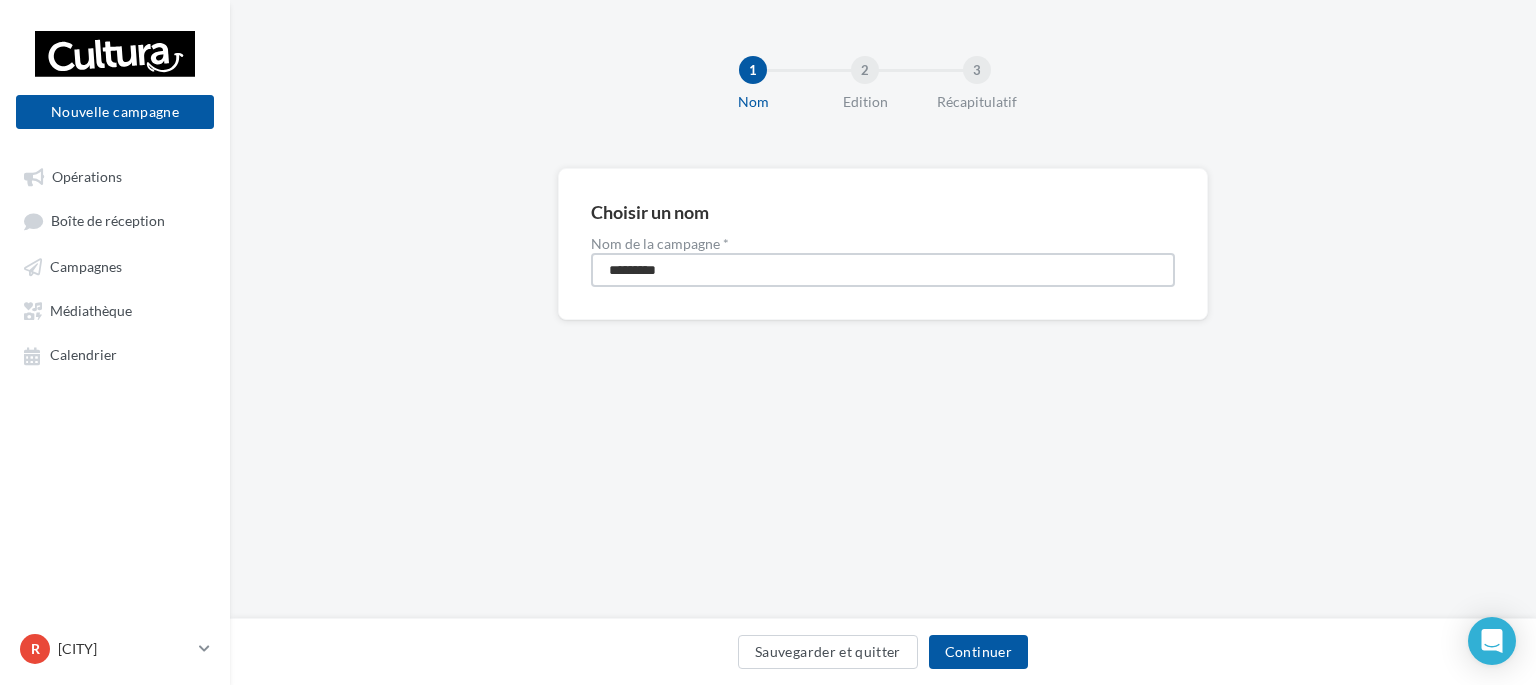 click on "********" at bounding box center (883, 270) 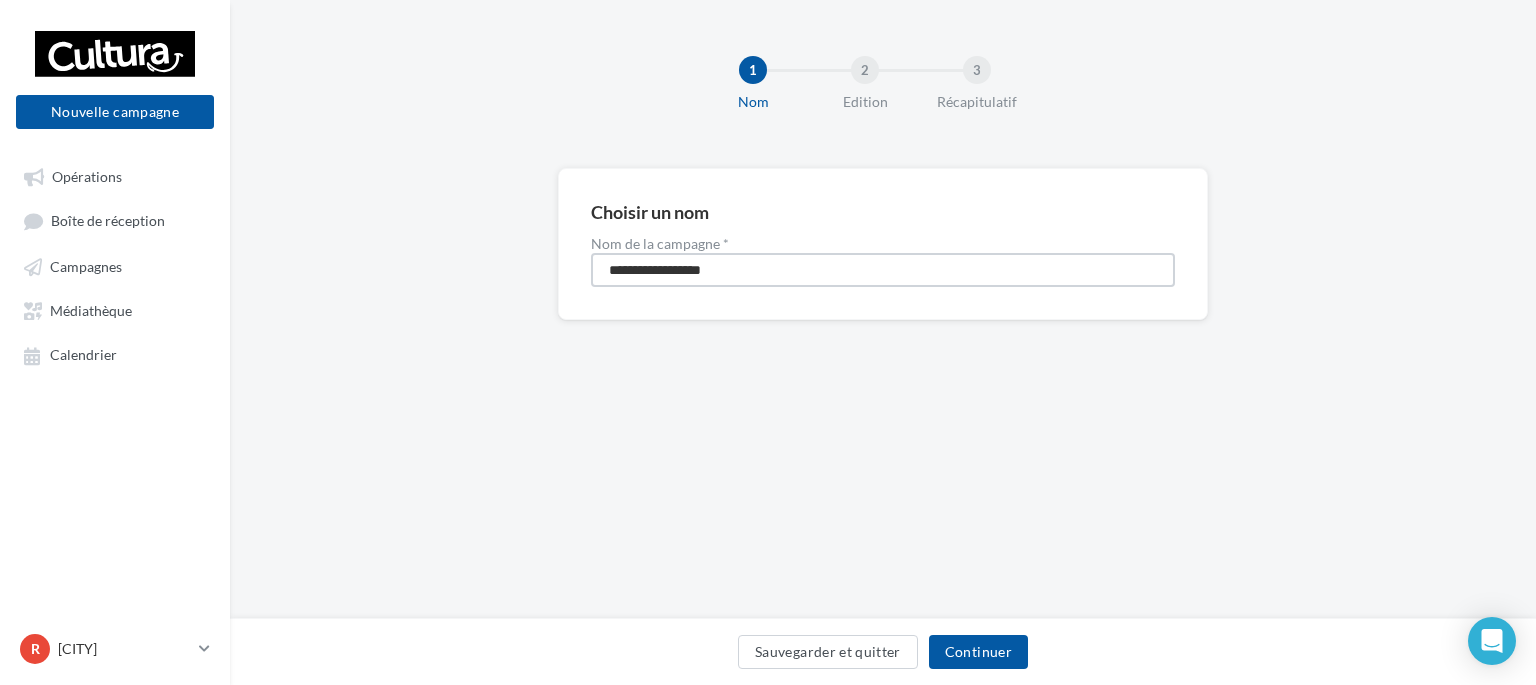 type on "**********" 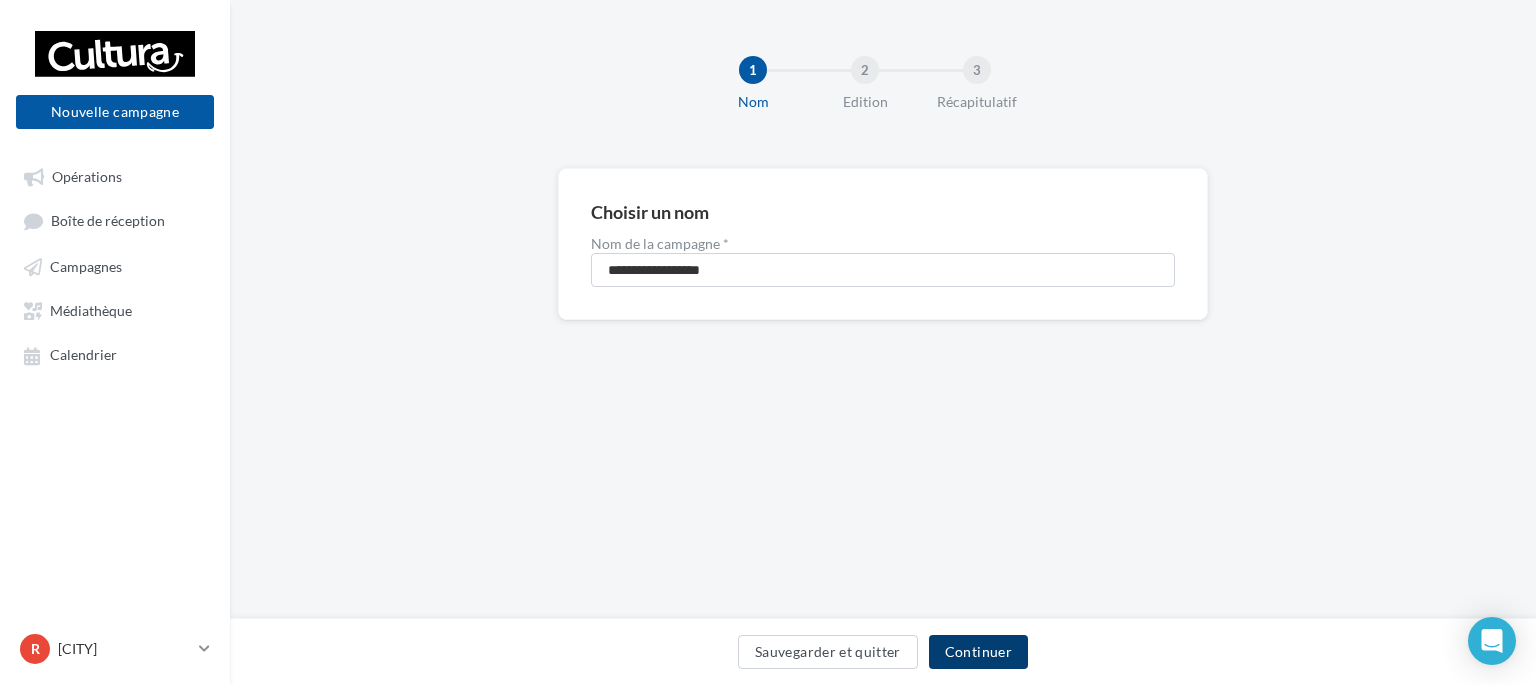 click on "Continuer" at bounding box center [978, 652] 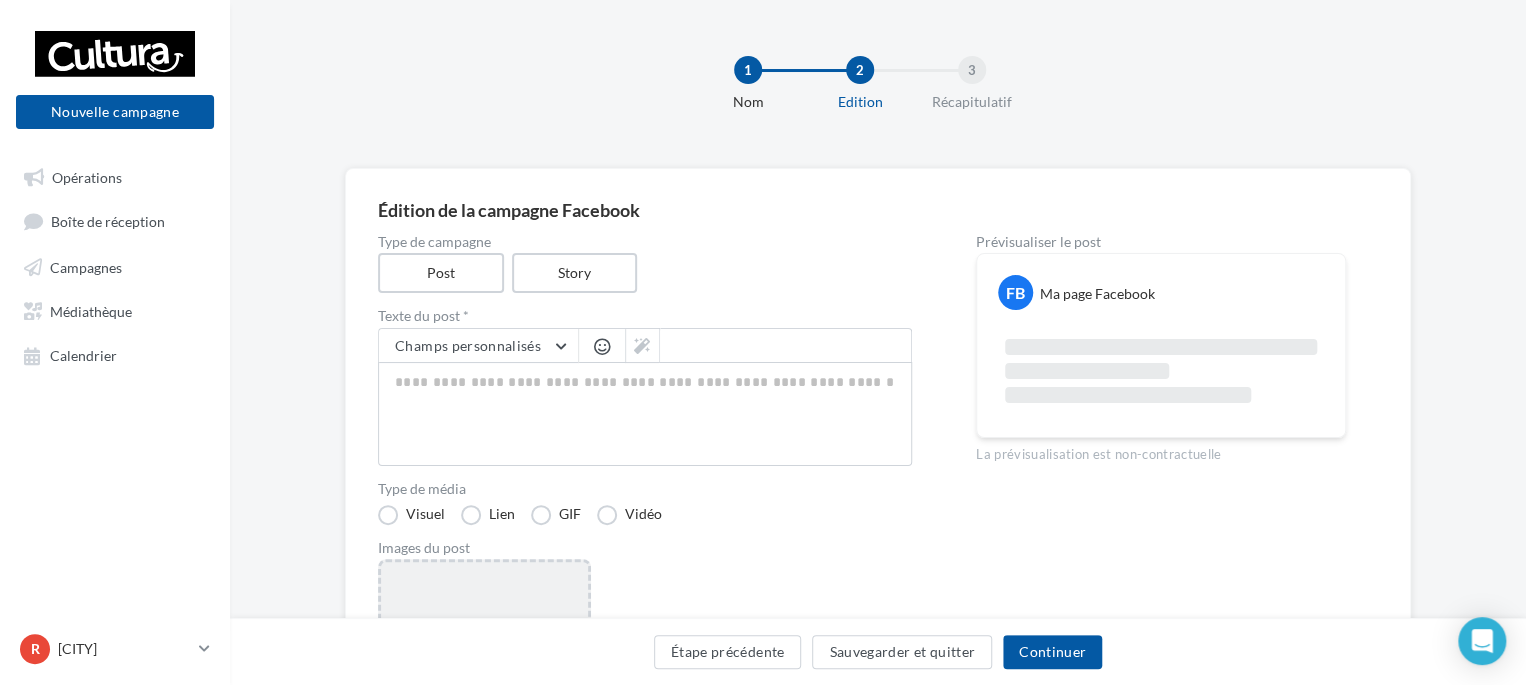 click on "Ajouter une image     Format: png, jpg" at bounding box center [484, 689] 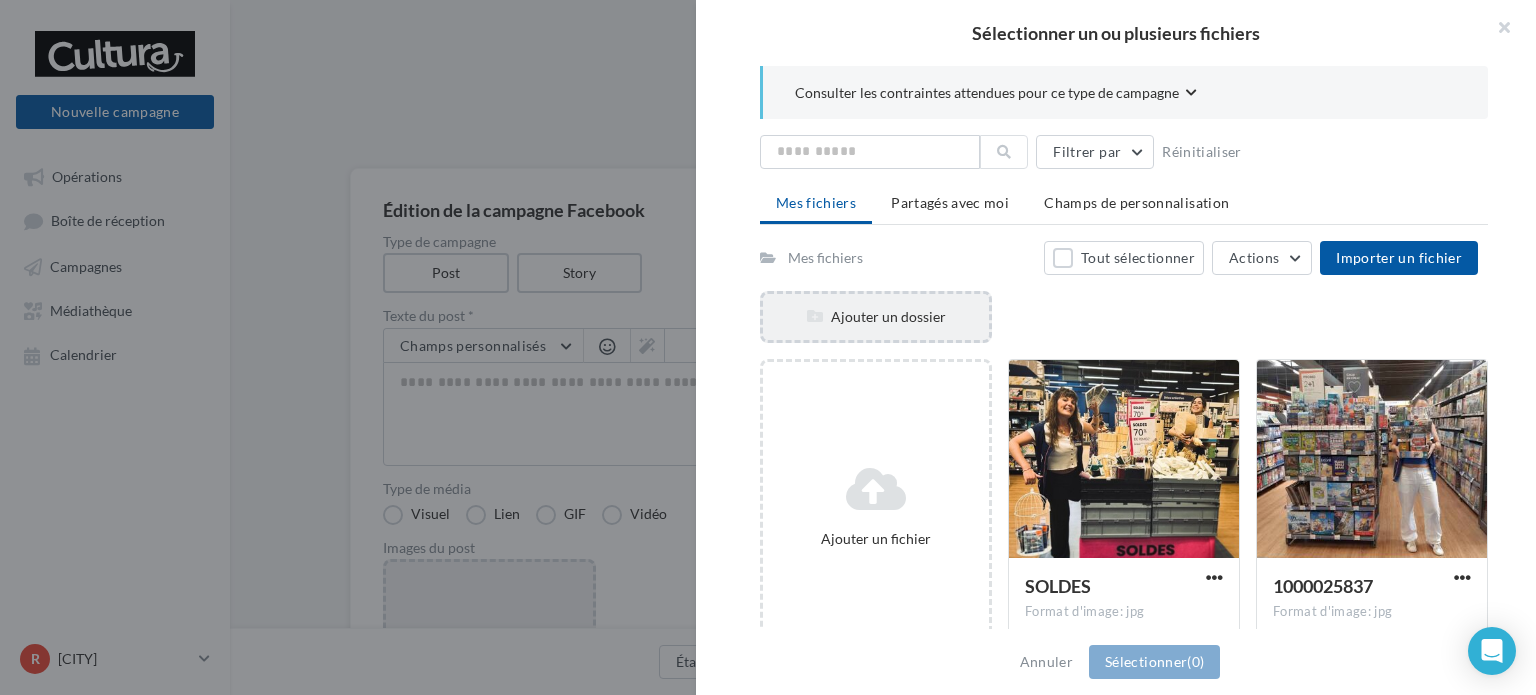 click on "Ajouter un dossier" at bounding box center [876, 317] 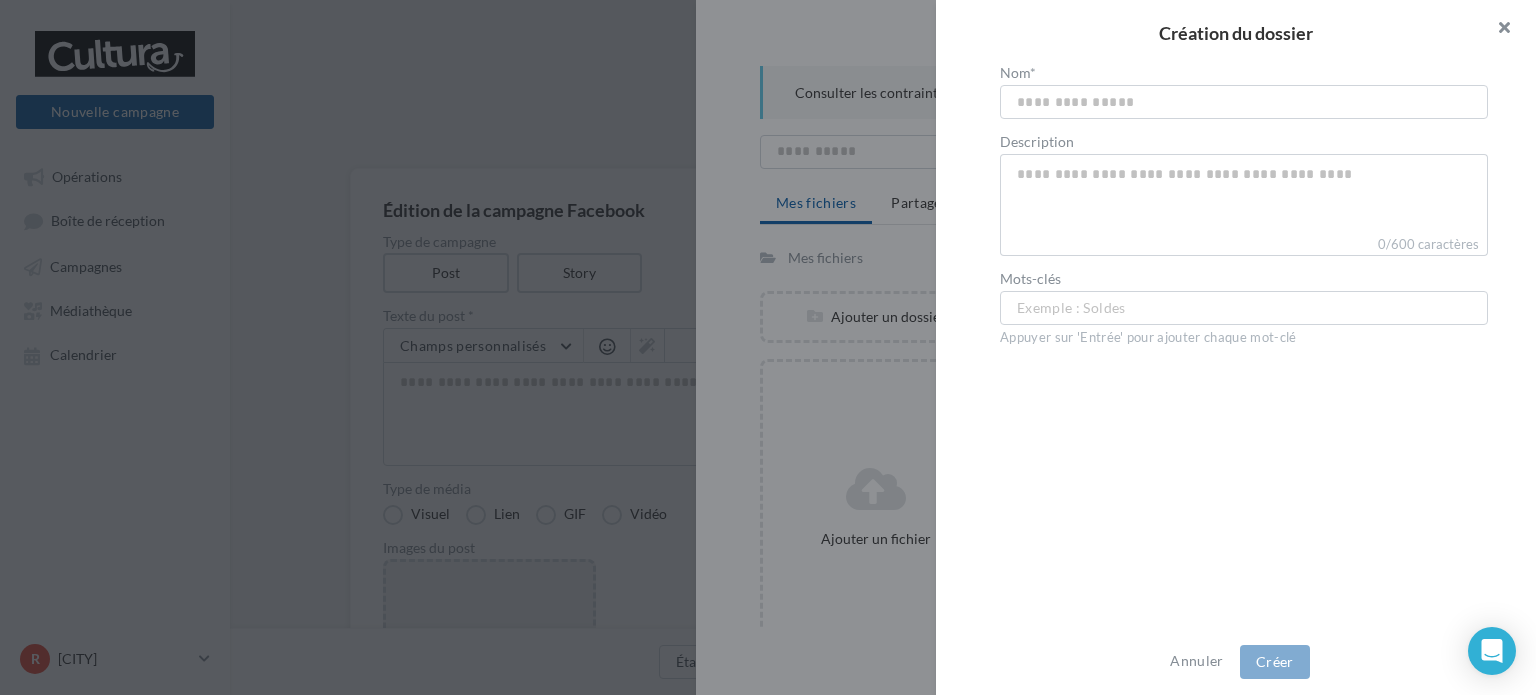 click at bounding box center [1496, 30] 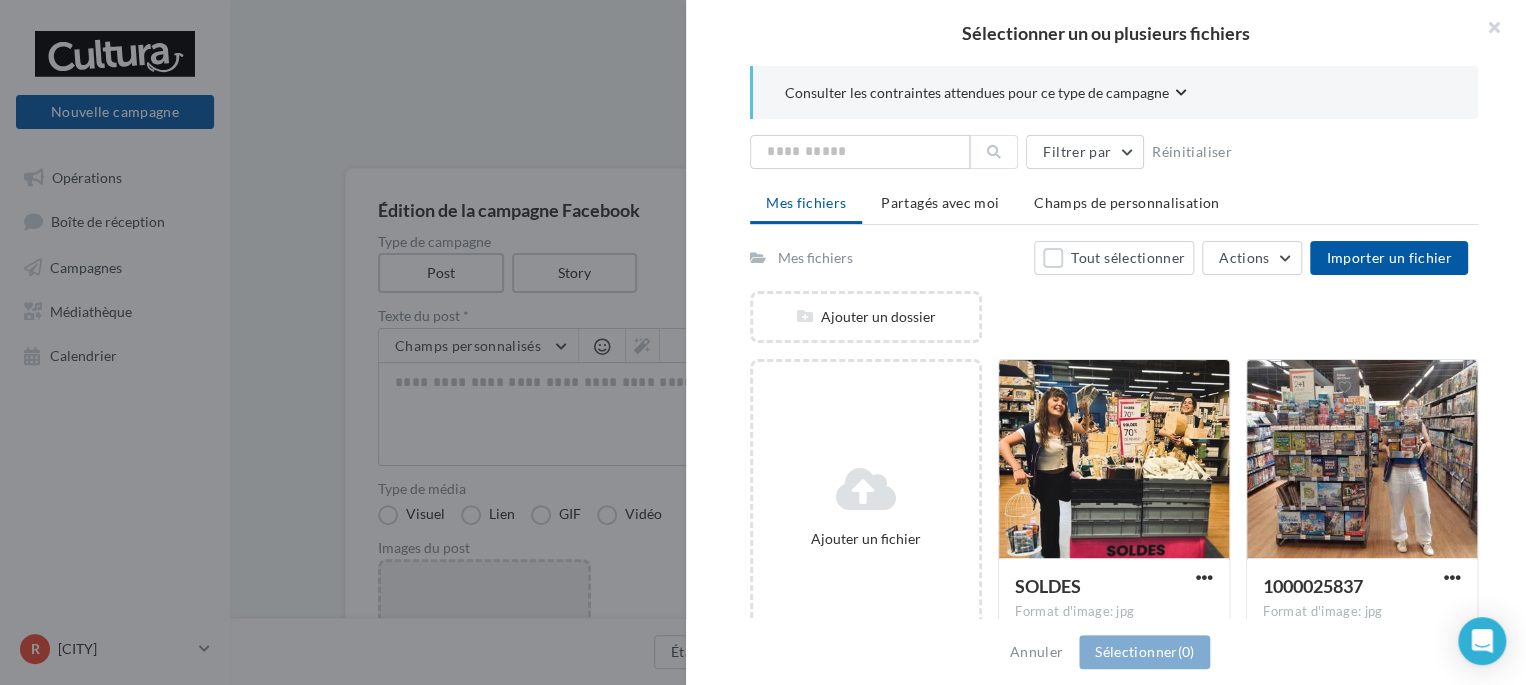 click on "Annuler    Sélectionner   (0)" at bounding box center [1106, 652] 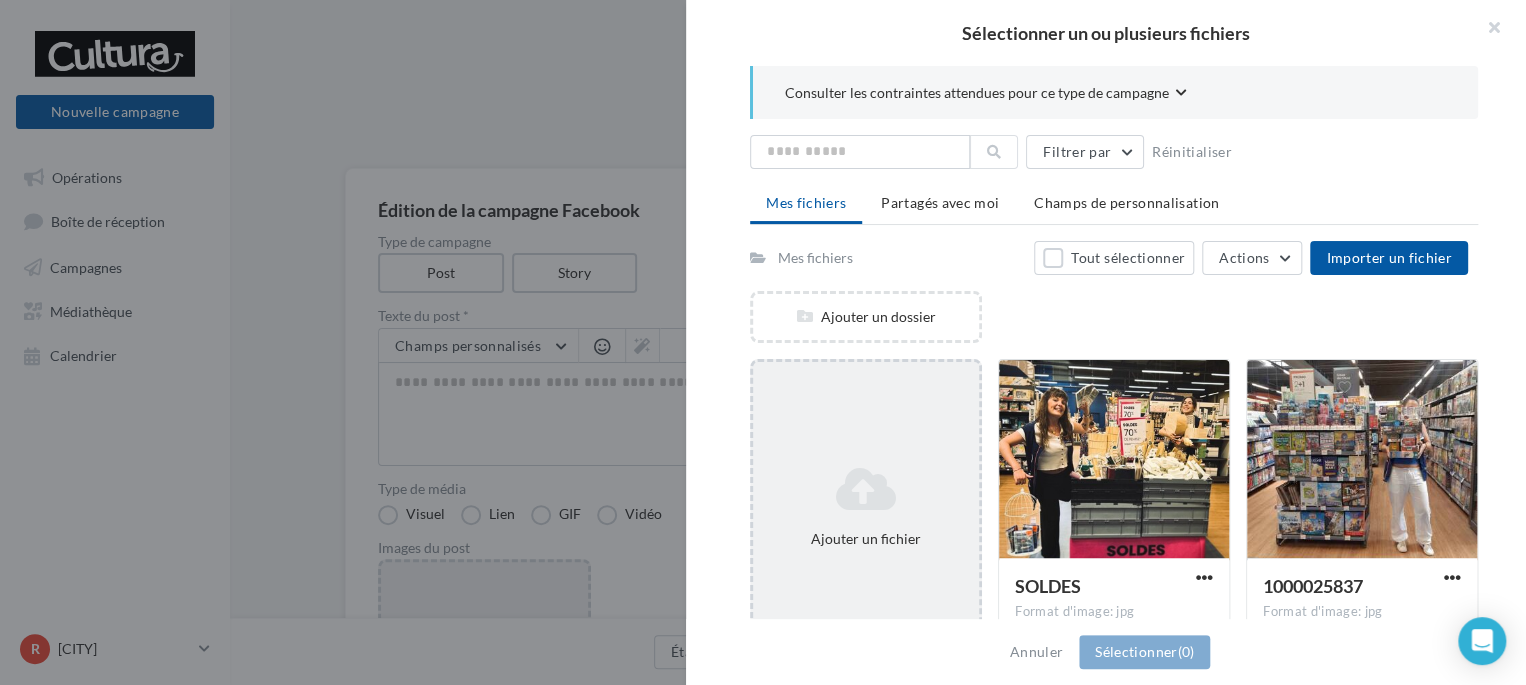click on "Ajouter un fichier" at bounding box center (866, 317) 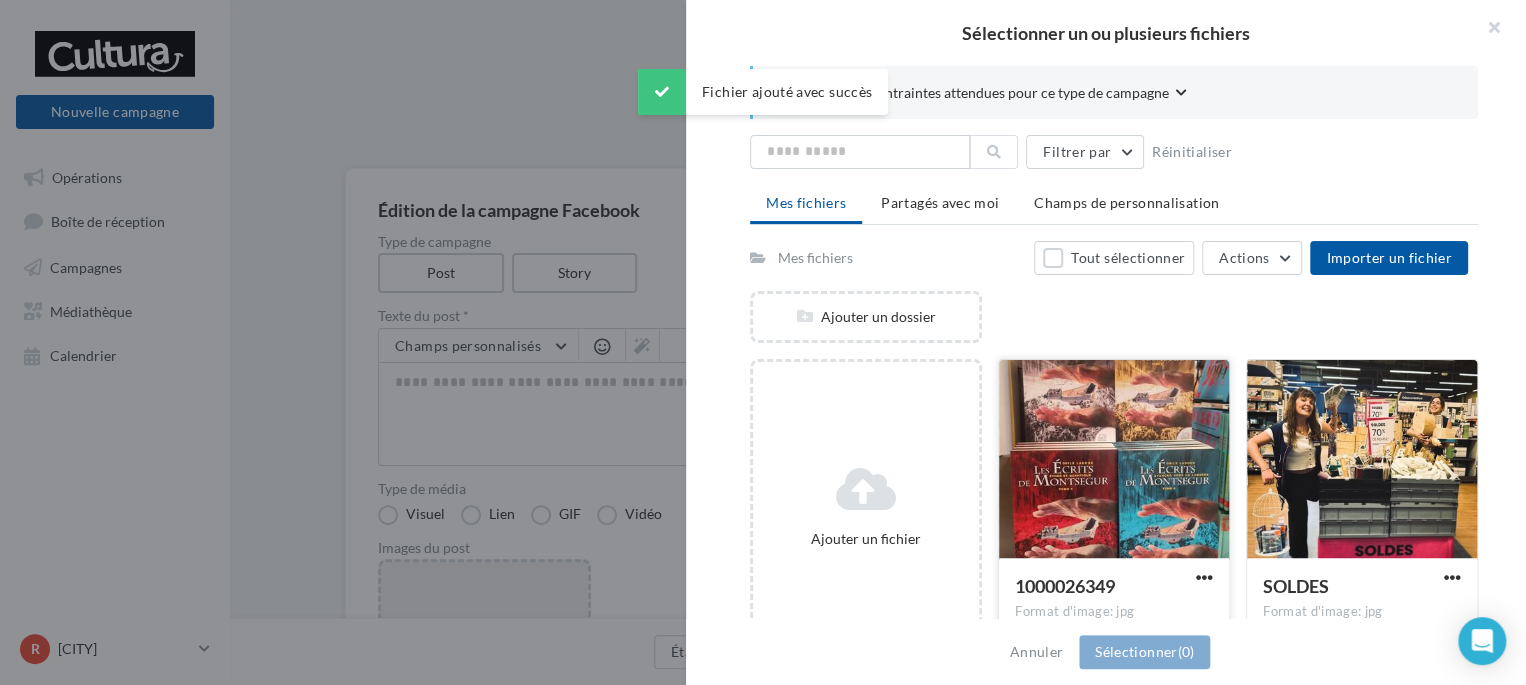 click at bounding box center (1114, 460) 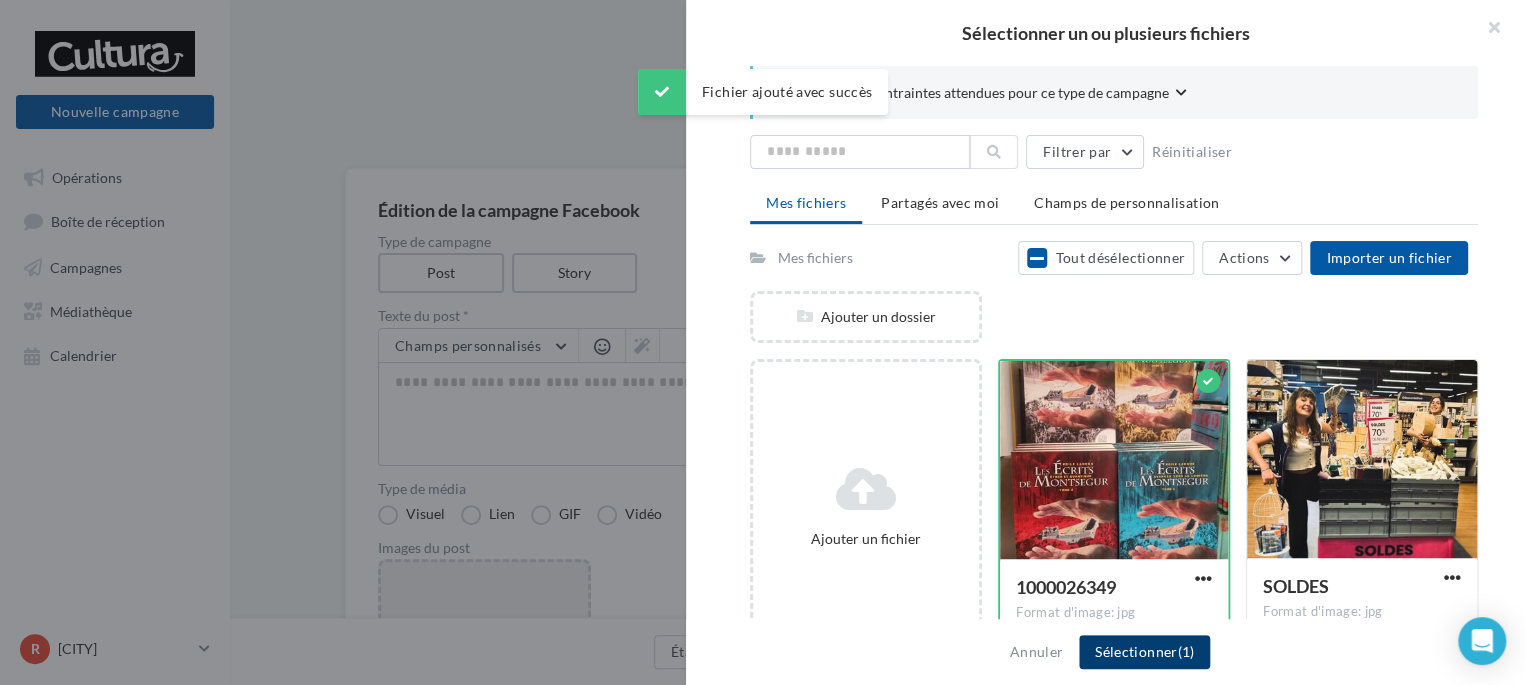 click on "Sélectionner   (1)" at bounding box center (1144, 652) 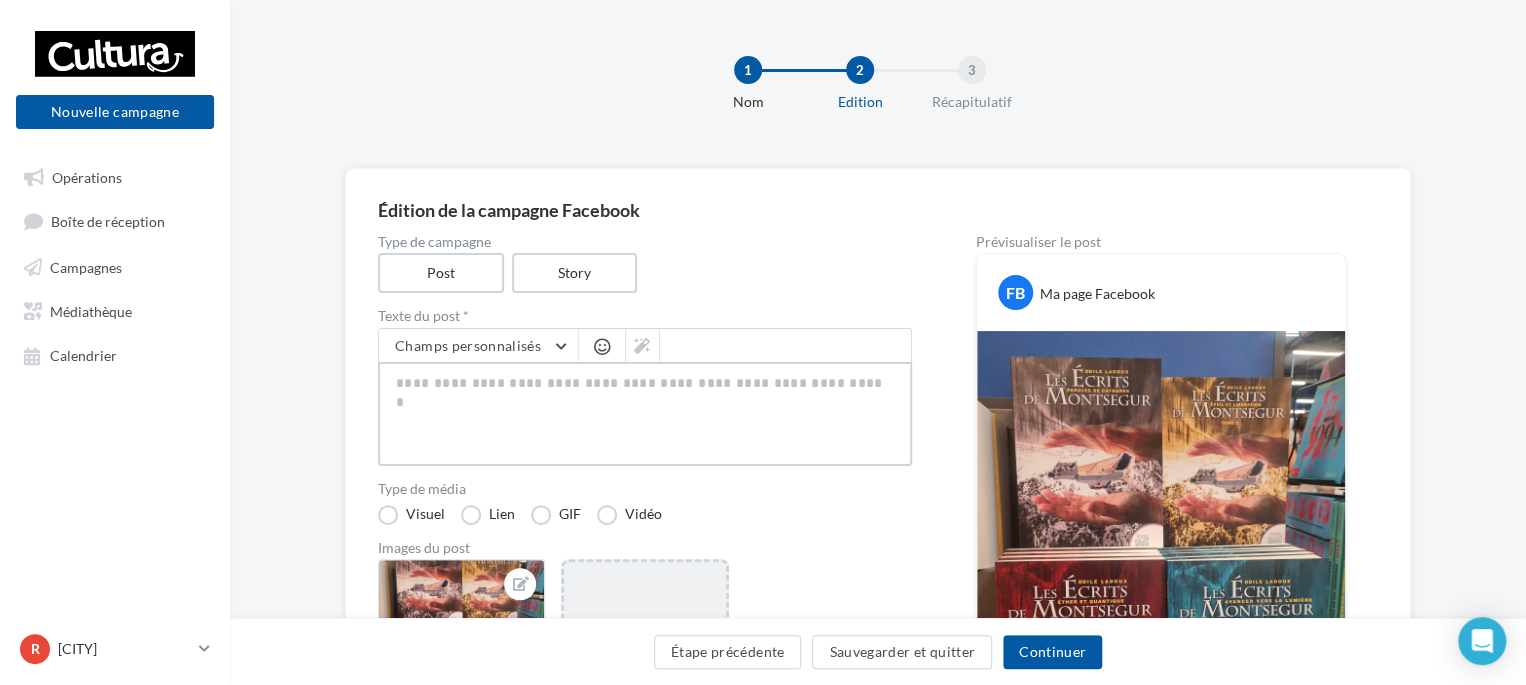 click at bounding box center (645, 414) 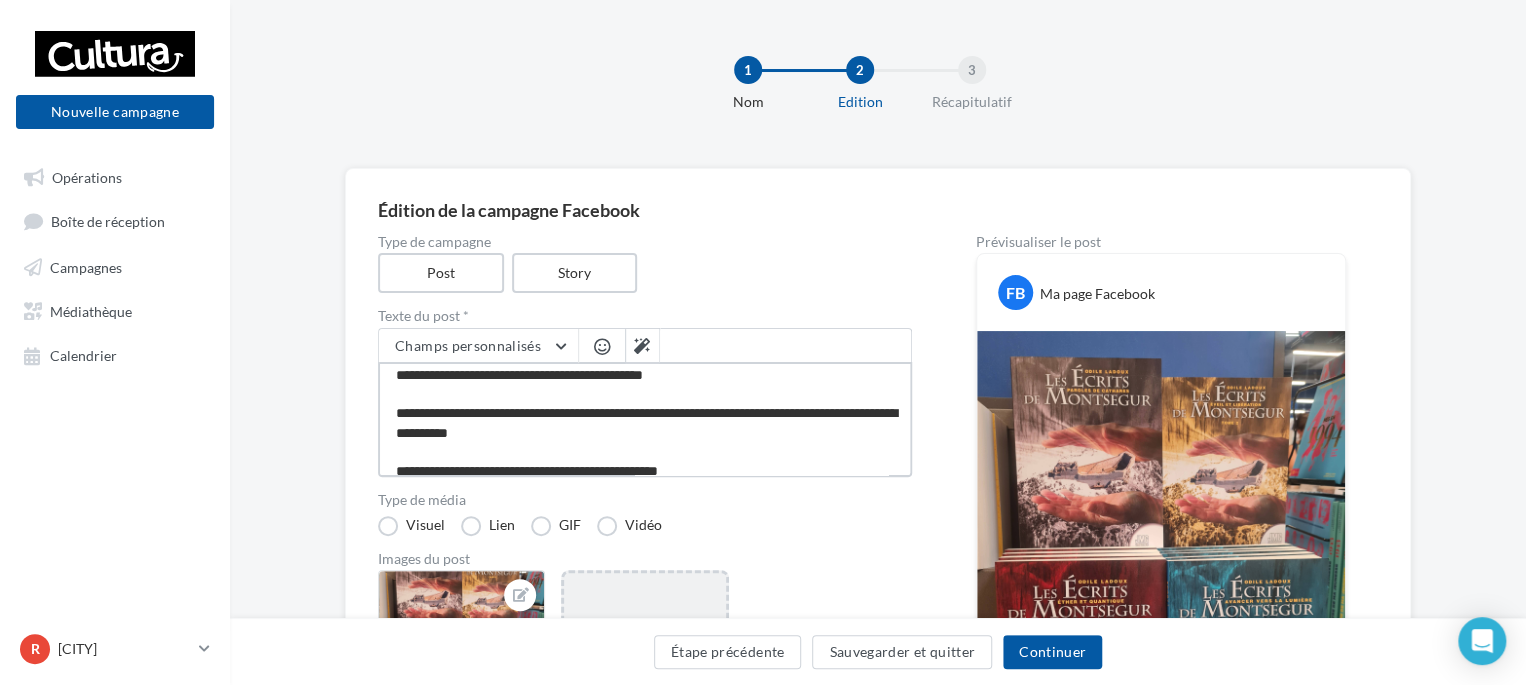 scroll, scrollTop: 0, scrollLeft: 0, axis: both 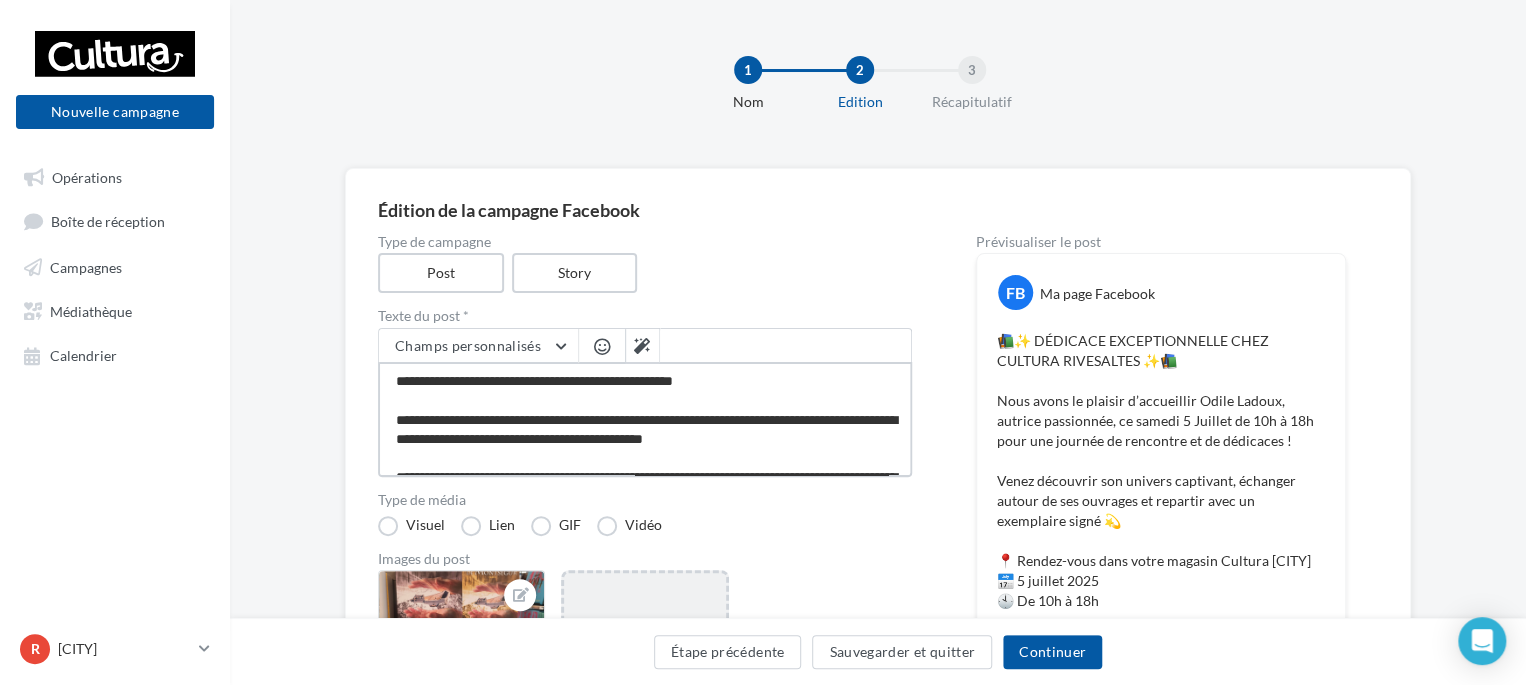 click on "**********" at bounding box center (645, 419) 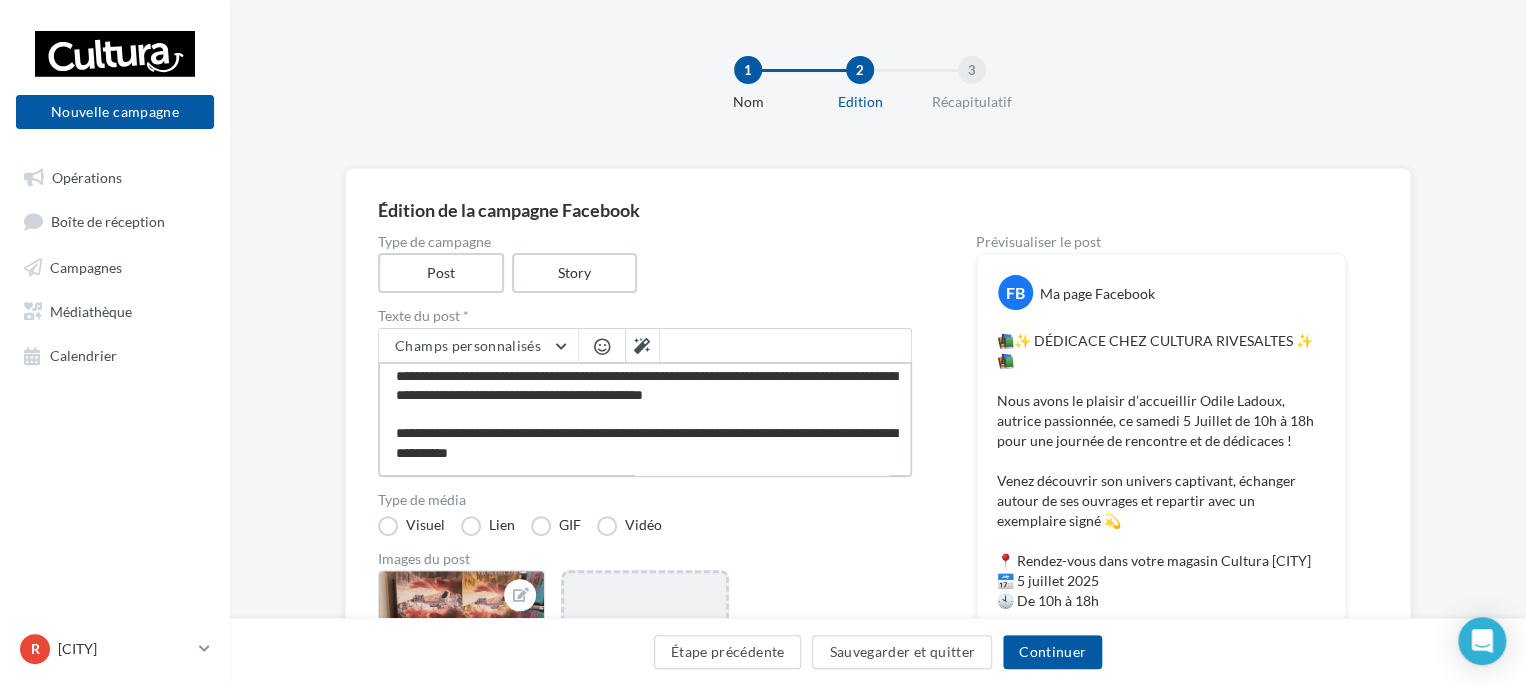 scroll, scrollTop: 0, scrollLeft: 0, axis: both 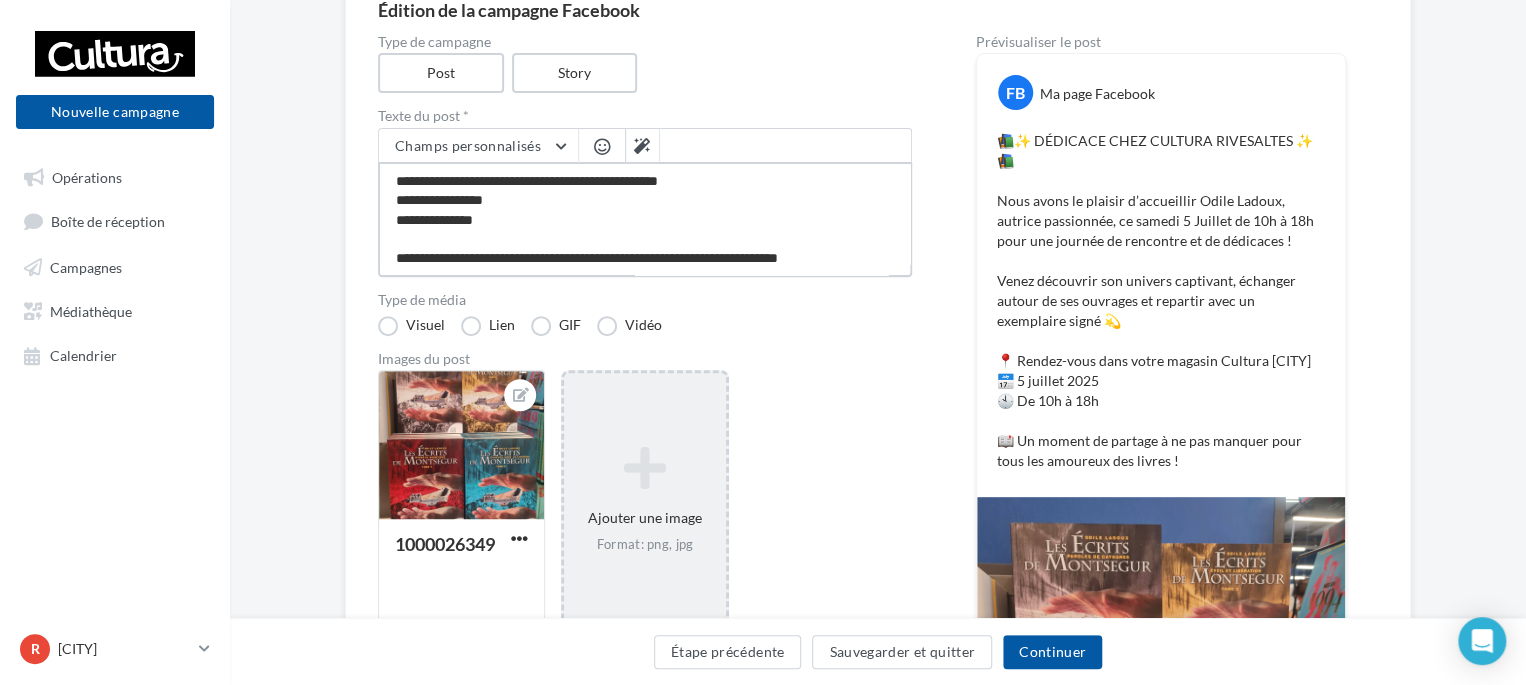 click on "**********" at bounding box center (645, 219) 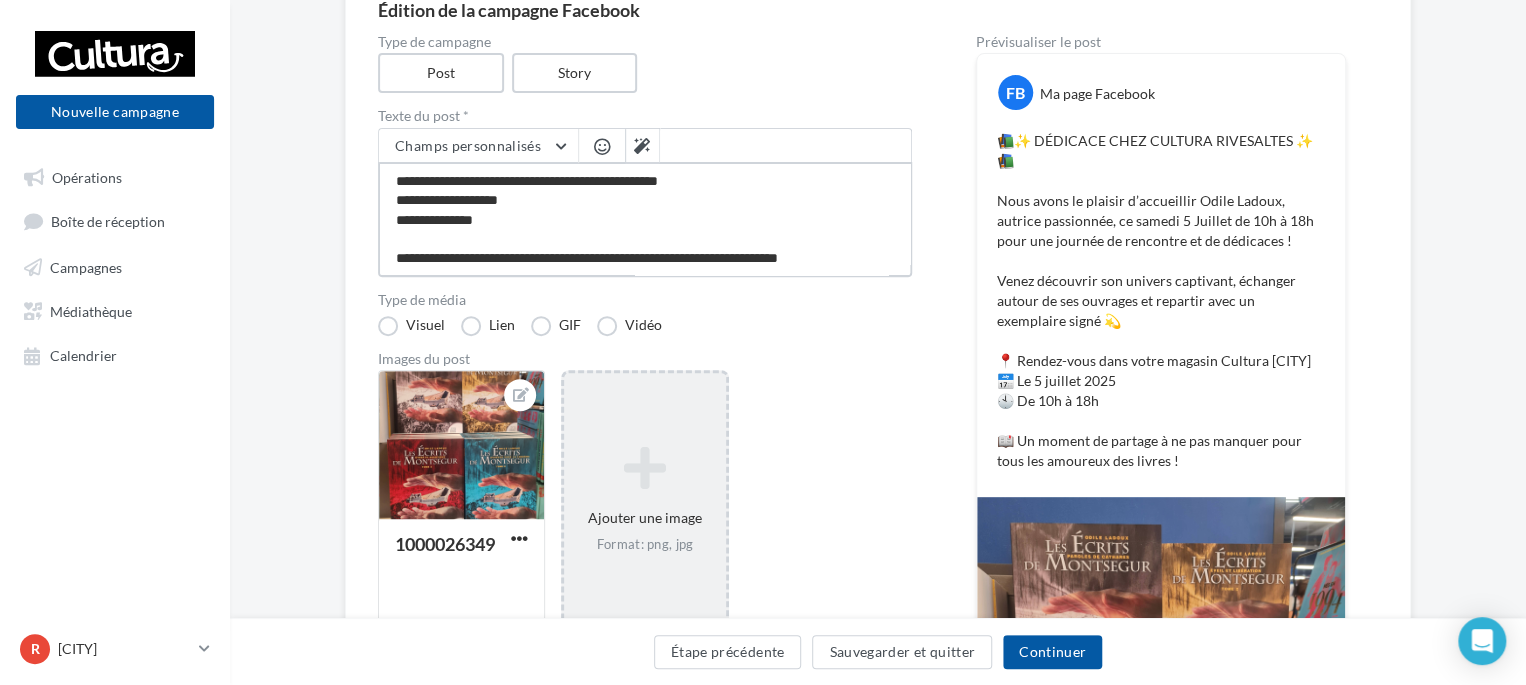 scroll, scrollTop: 300, scrollLeft: 0, axis: vertical 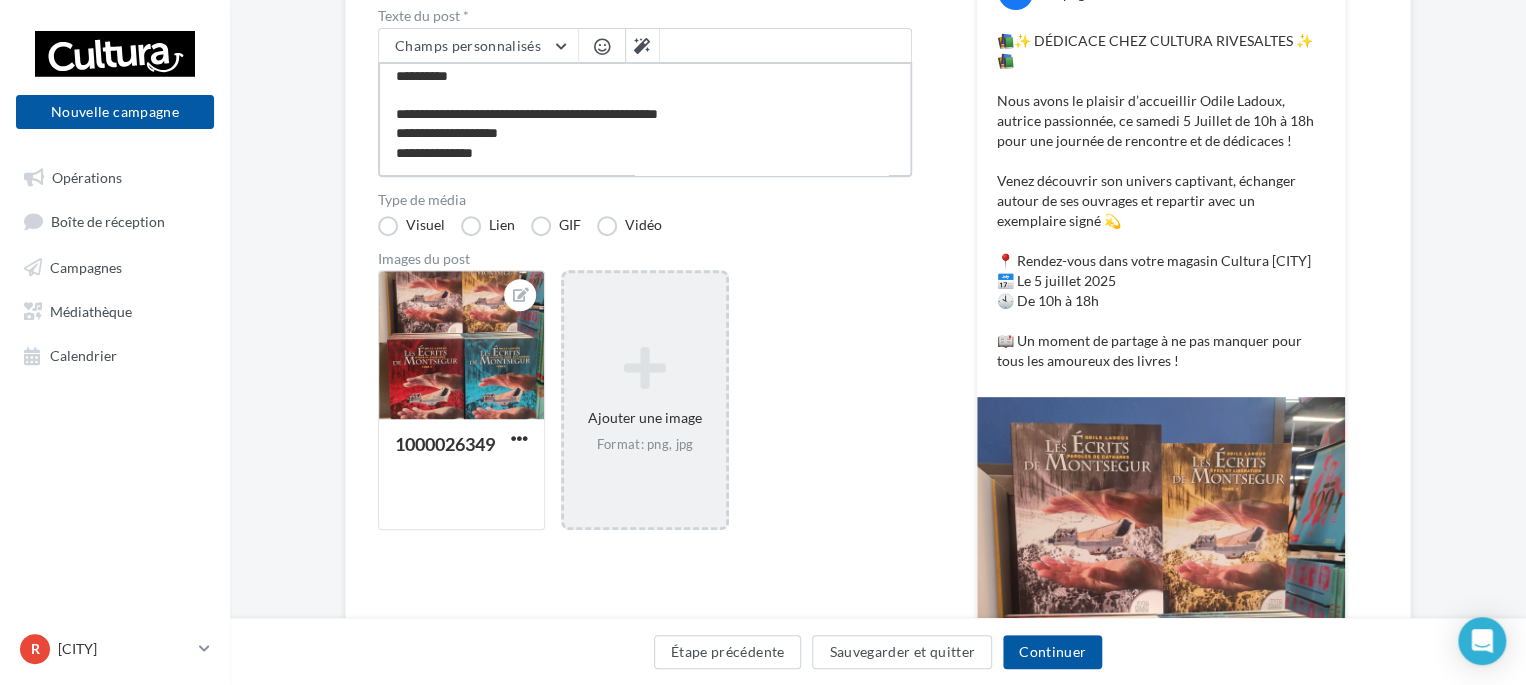 drag, startPoint x: 729, startPoint y: 72, endPoint x: 401, endPoint y: 115, distance: 330.80658 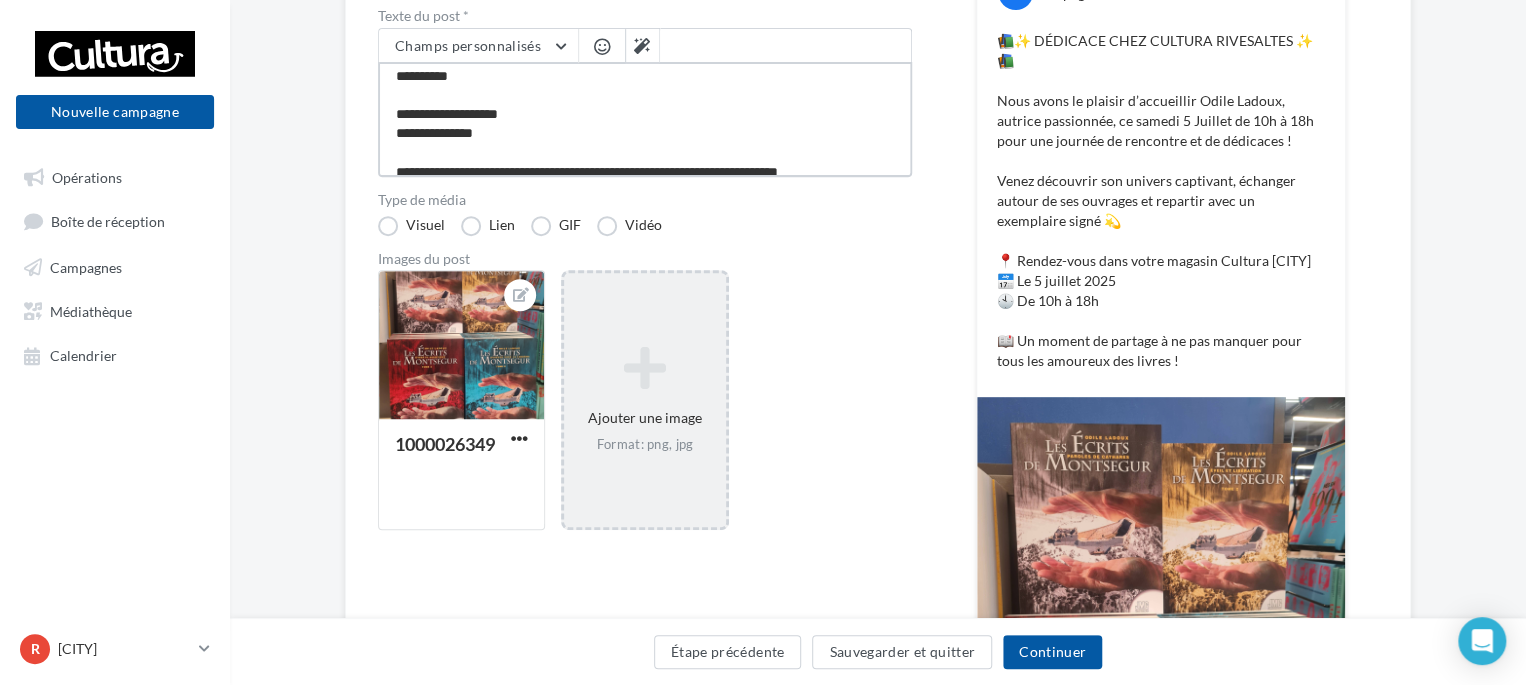 scroll, scrollTop: 135, scrollLeft: 0, axis: vertical 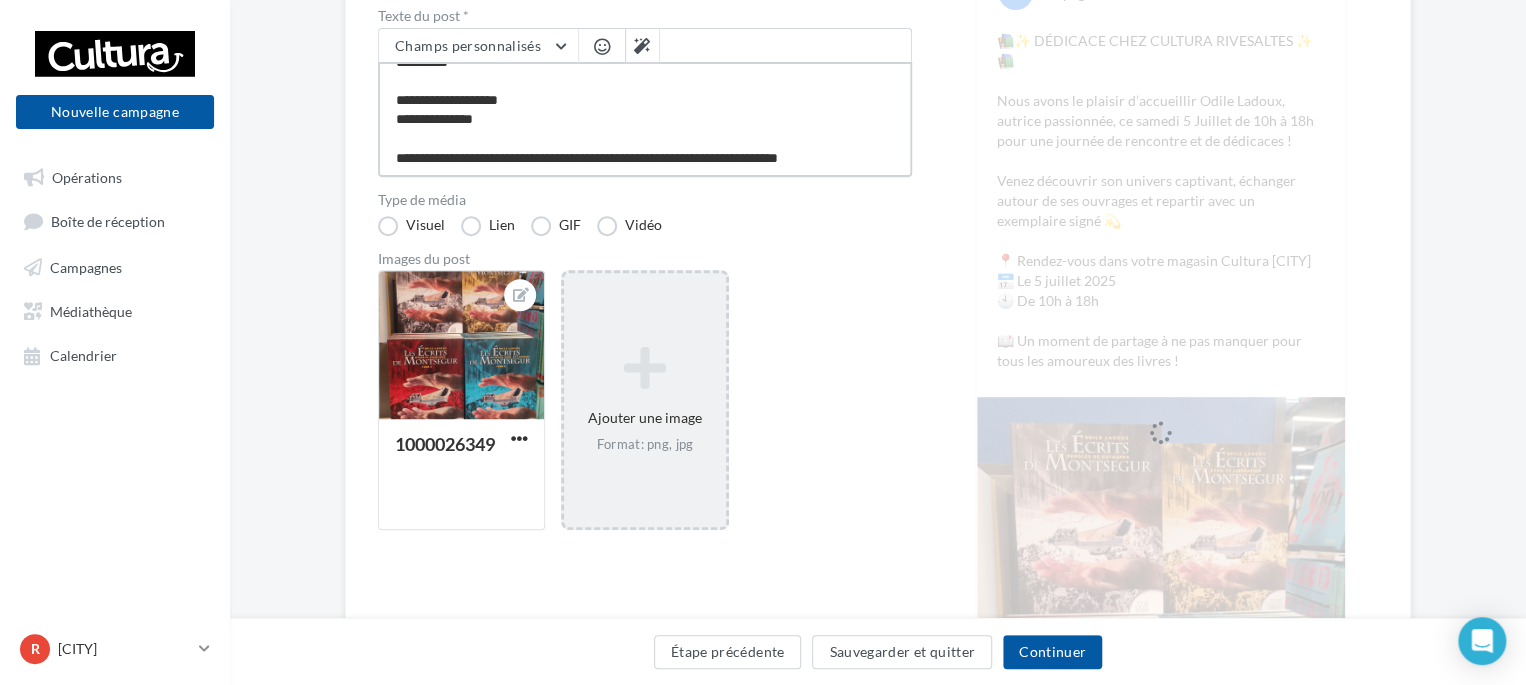 click on "**********" at bounding box center (645, 119) 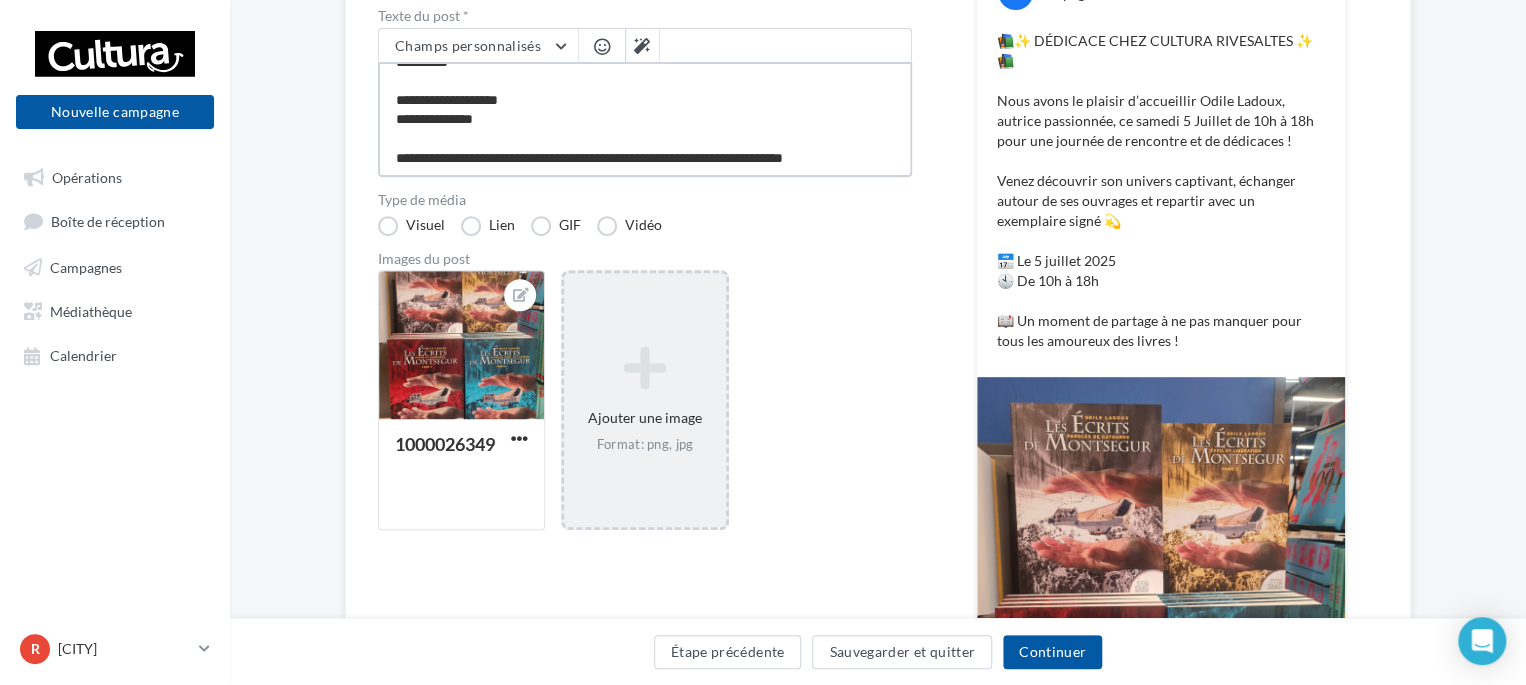 scroll, scrollTop: 144, scrollLeft: 0, axis: vertical 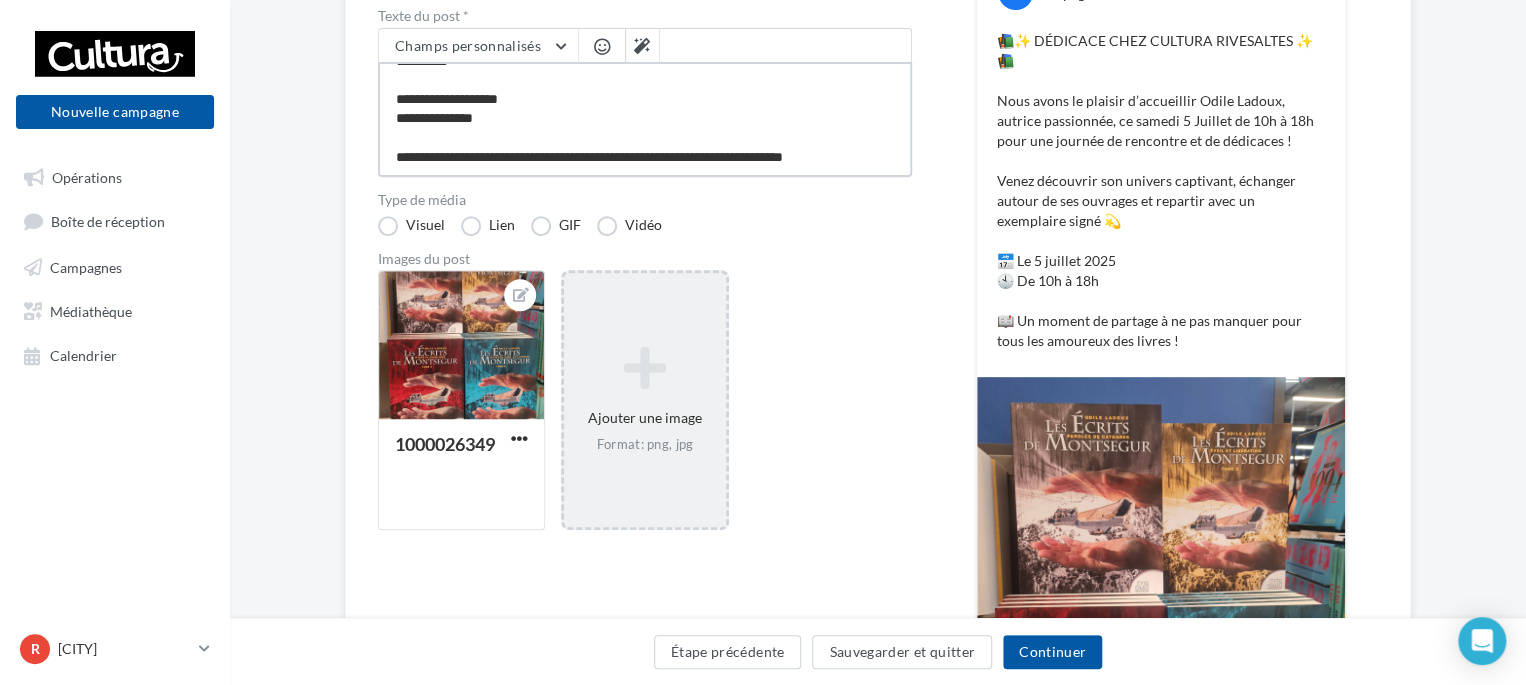 paste on "**********" 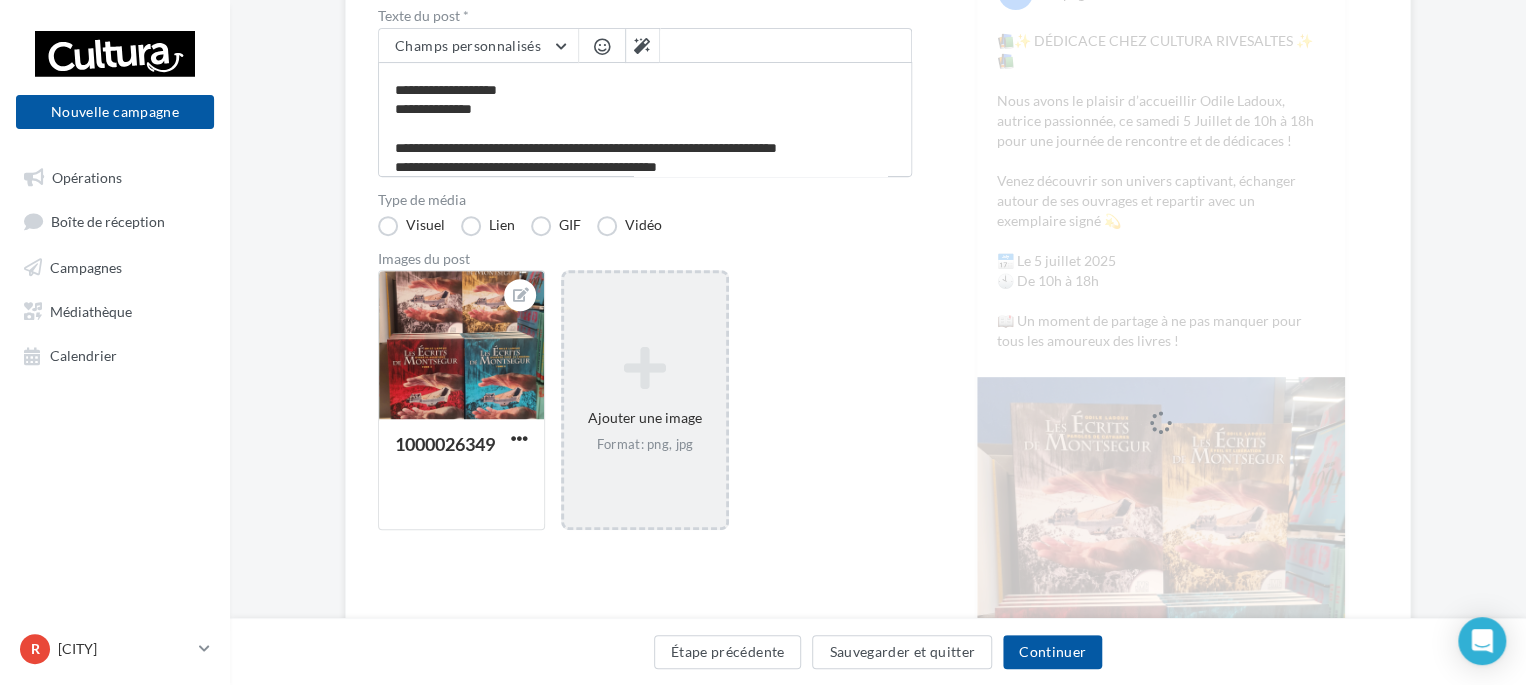 click on "1000026349
Ajouter une image     Format: png, jpg" at bounding box center [653, 410] 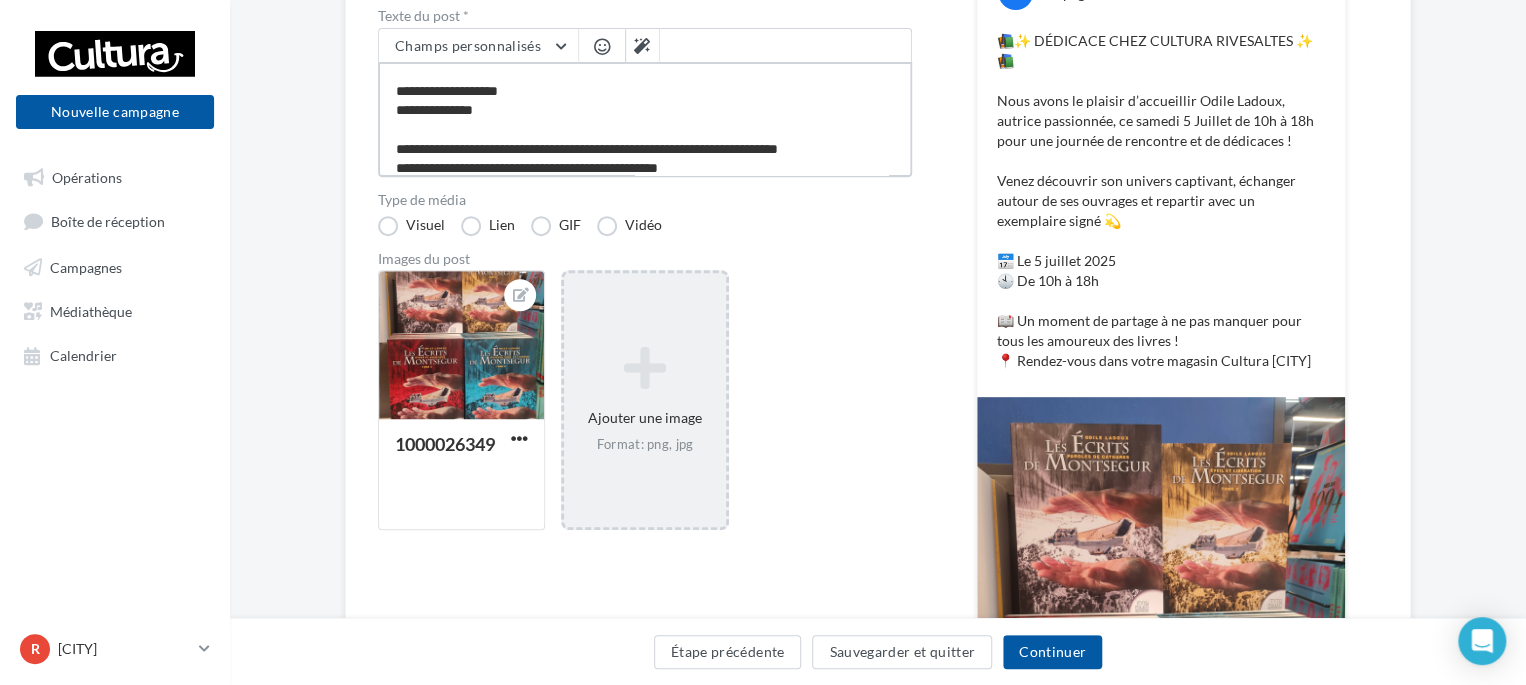 scroll, scrollTop: 144, scrollLeft: 0, axis: vertical 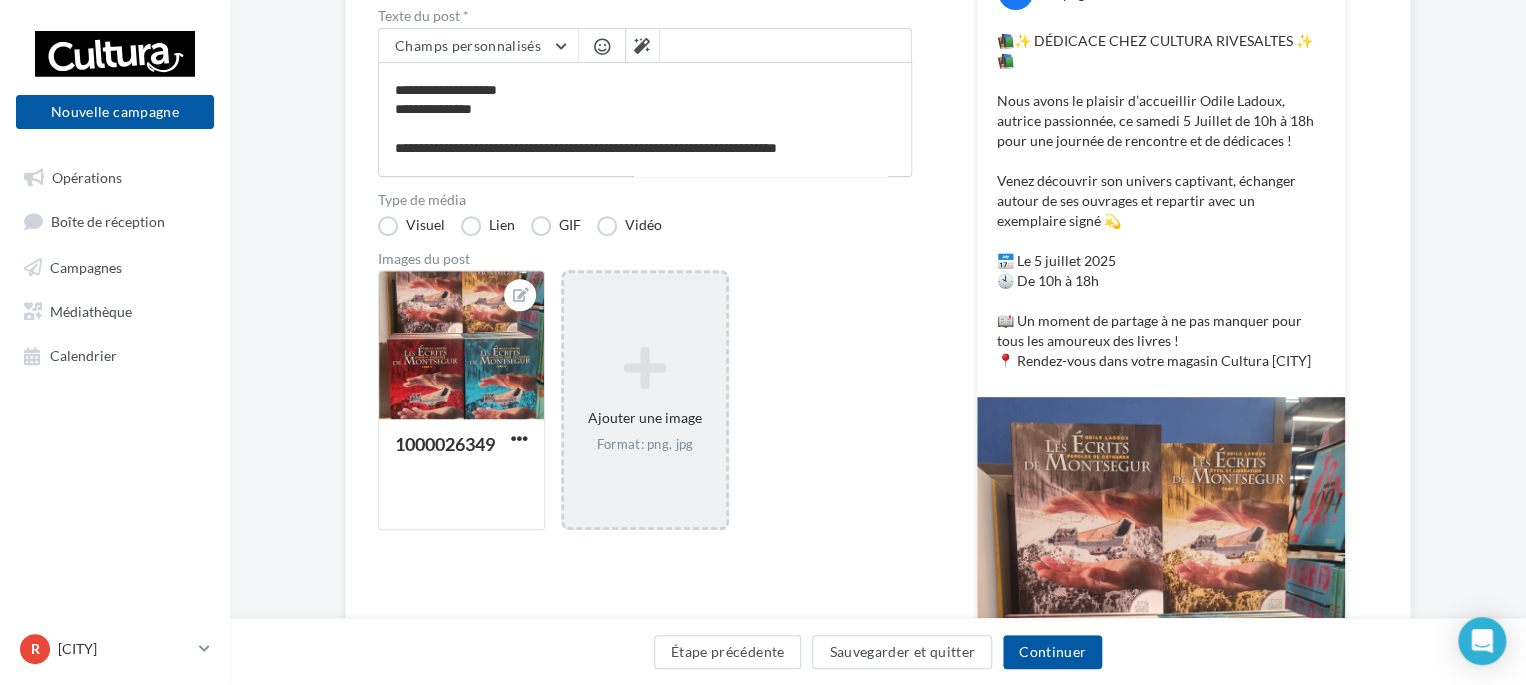 click on "1000026349
Ajouter une image     Format: png, jpg" at bounding box center [653, 410] 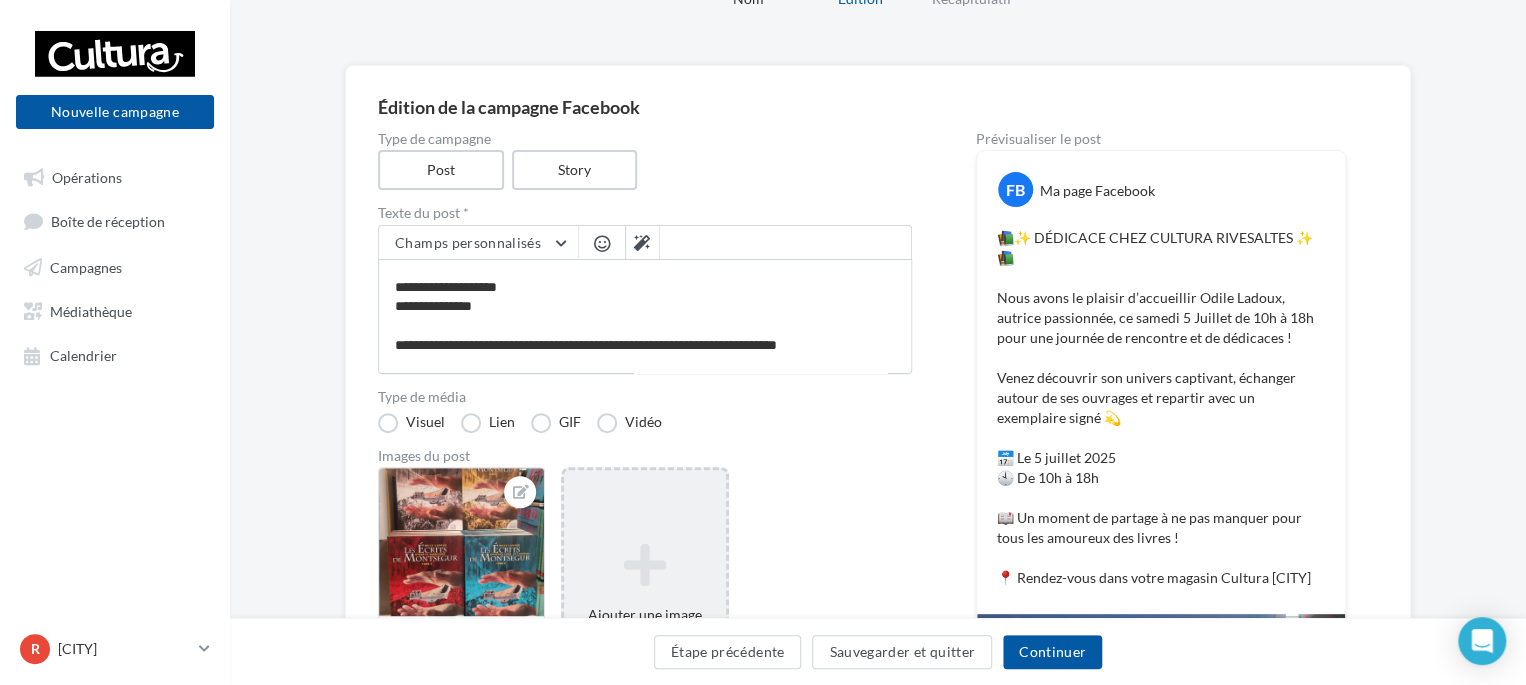 scroll, scrollTop: 100, scrollLeft: 0, axis: vertical 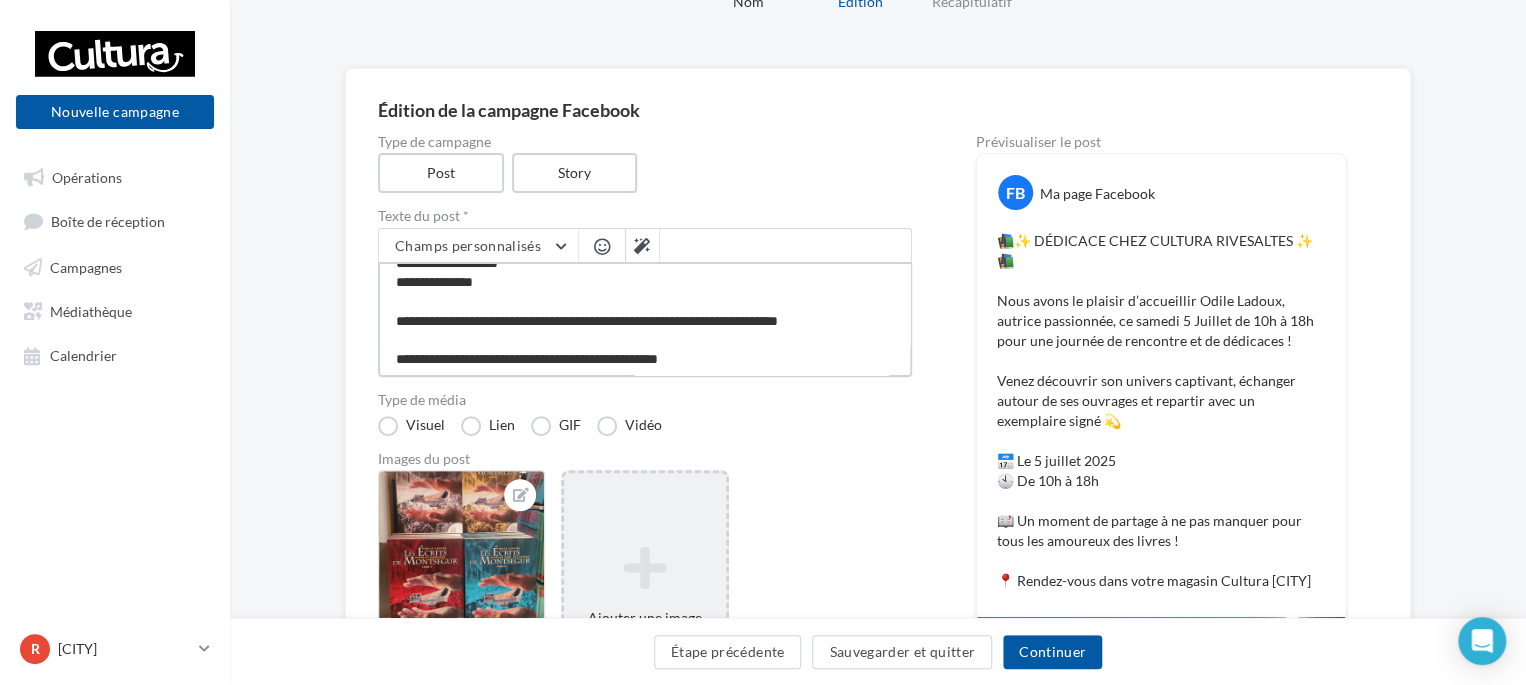 drag, startPoint x: 736, startPoint y: 355, endPoint x: 398, endPoint y: 359, distance: 338.02368 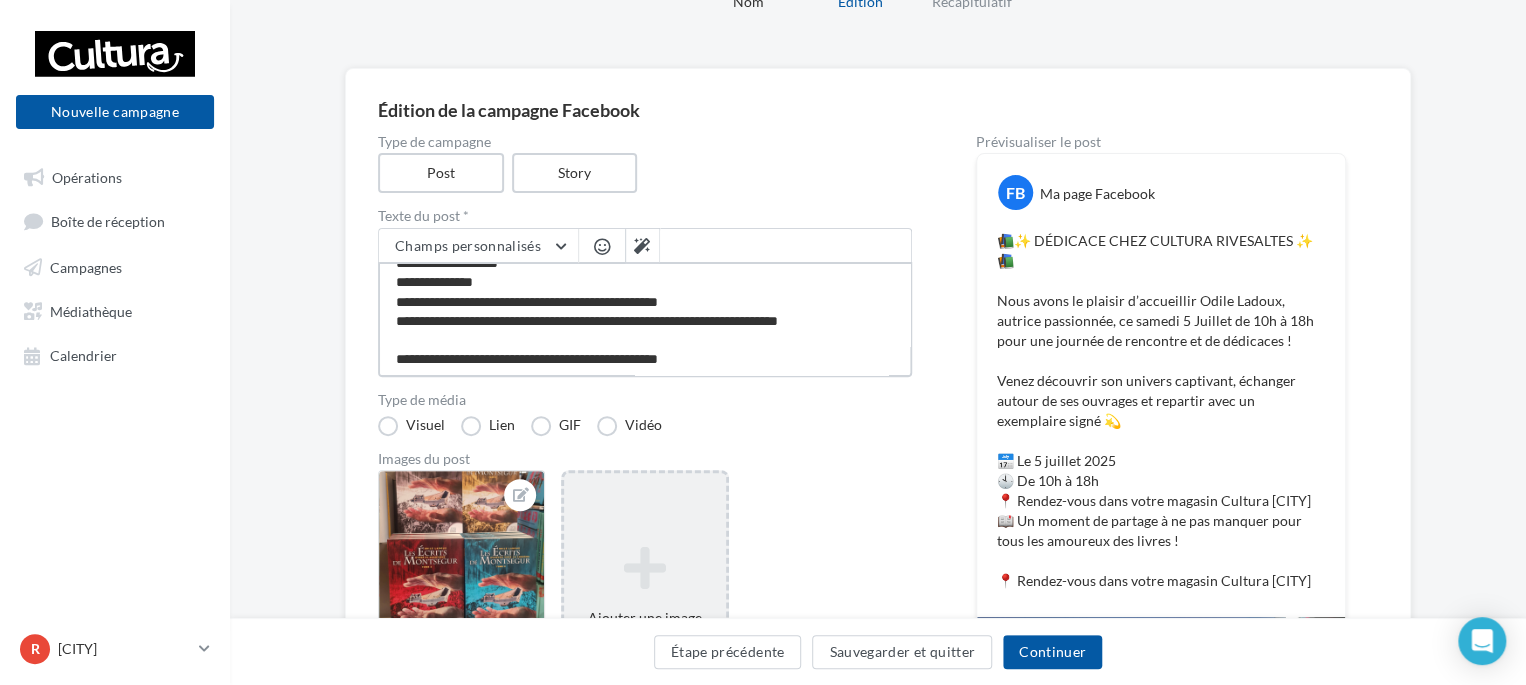 drag, startPoint x: 506, startPoint y: 300, endPoint x: 419, endPoint y: 300, distance: 87 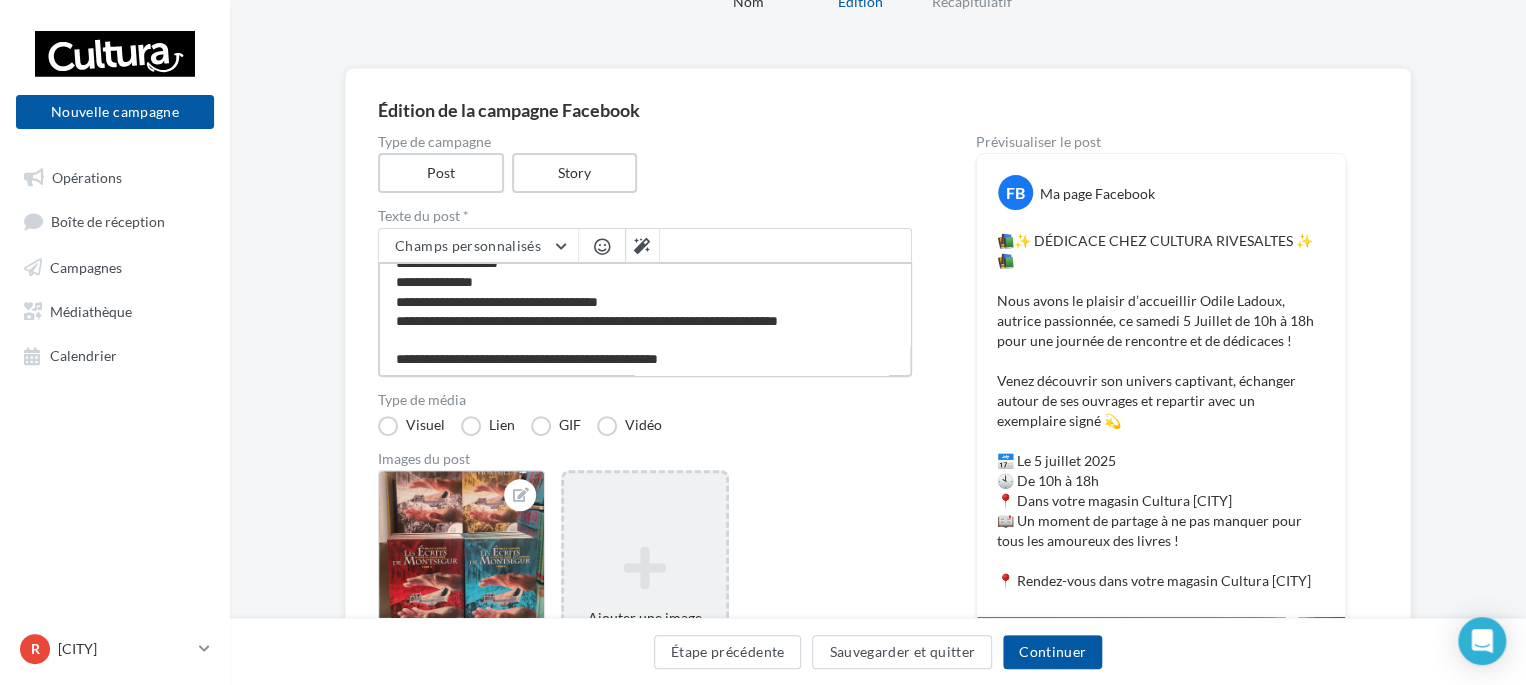 type on "**********" 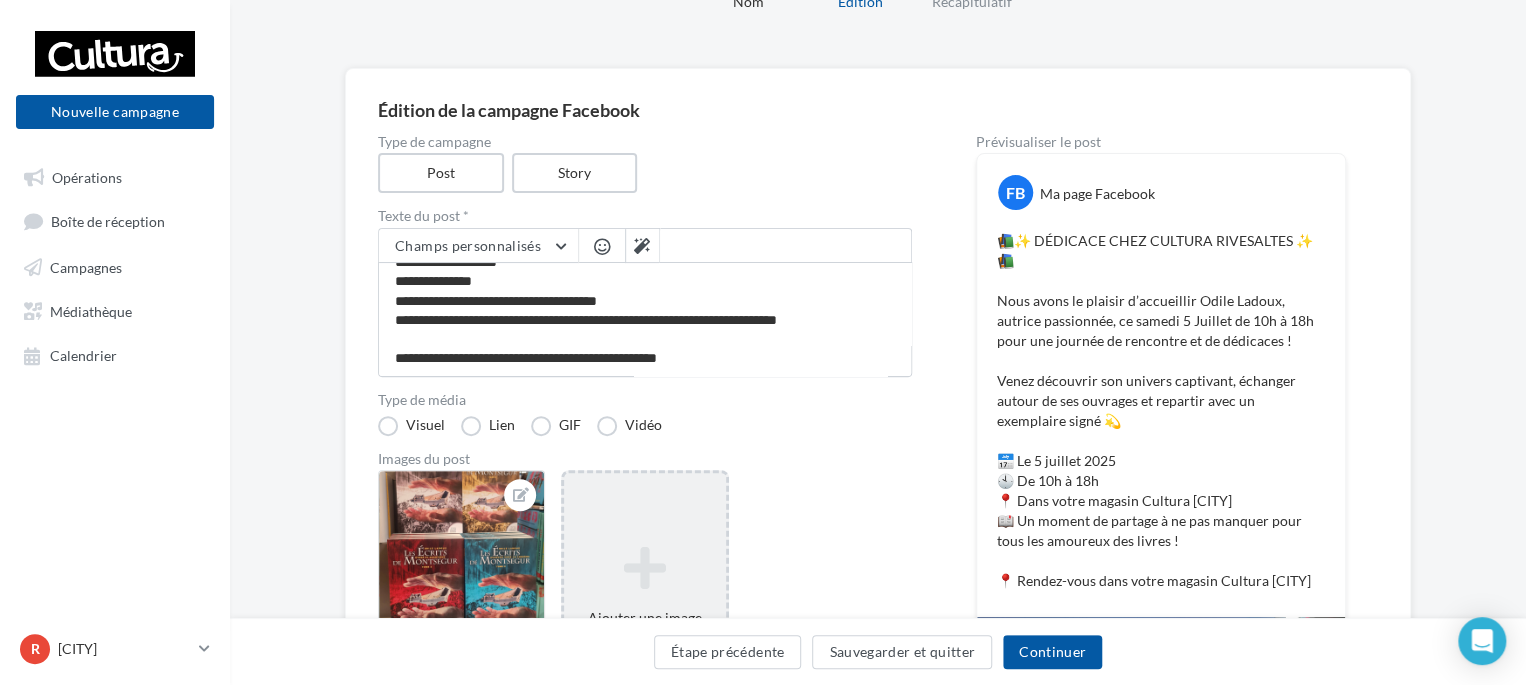 scroll, scrollTop: 172, scrollLeft: 0, axis: vertical 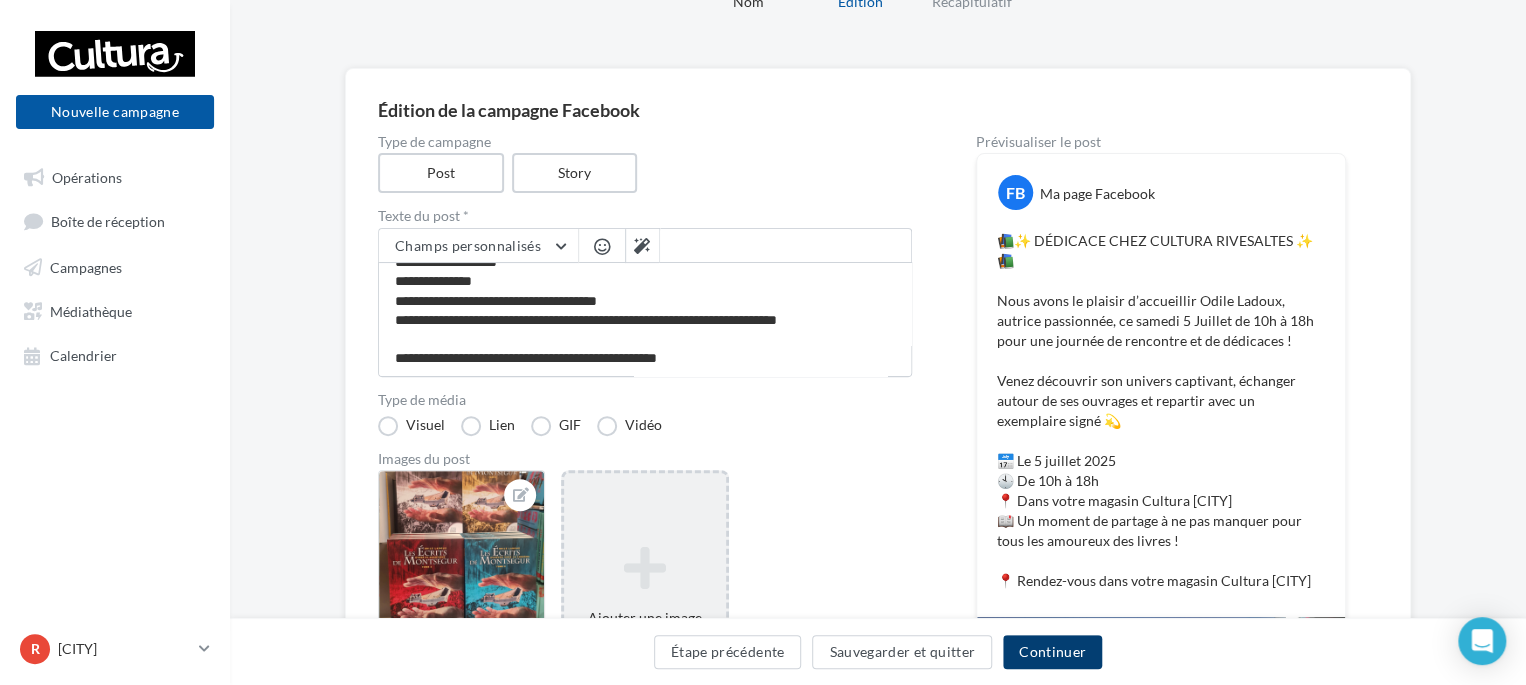 click on "Continuer" at bounding box center [1052, 652] 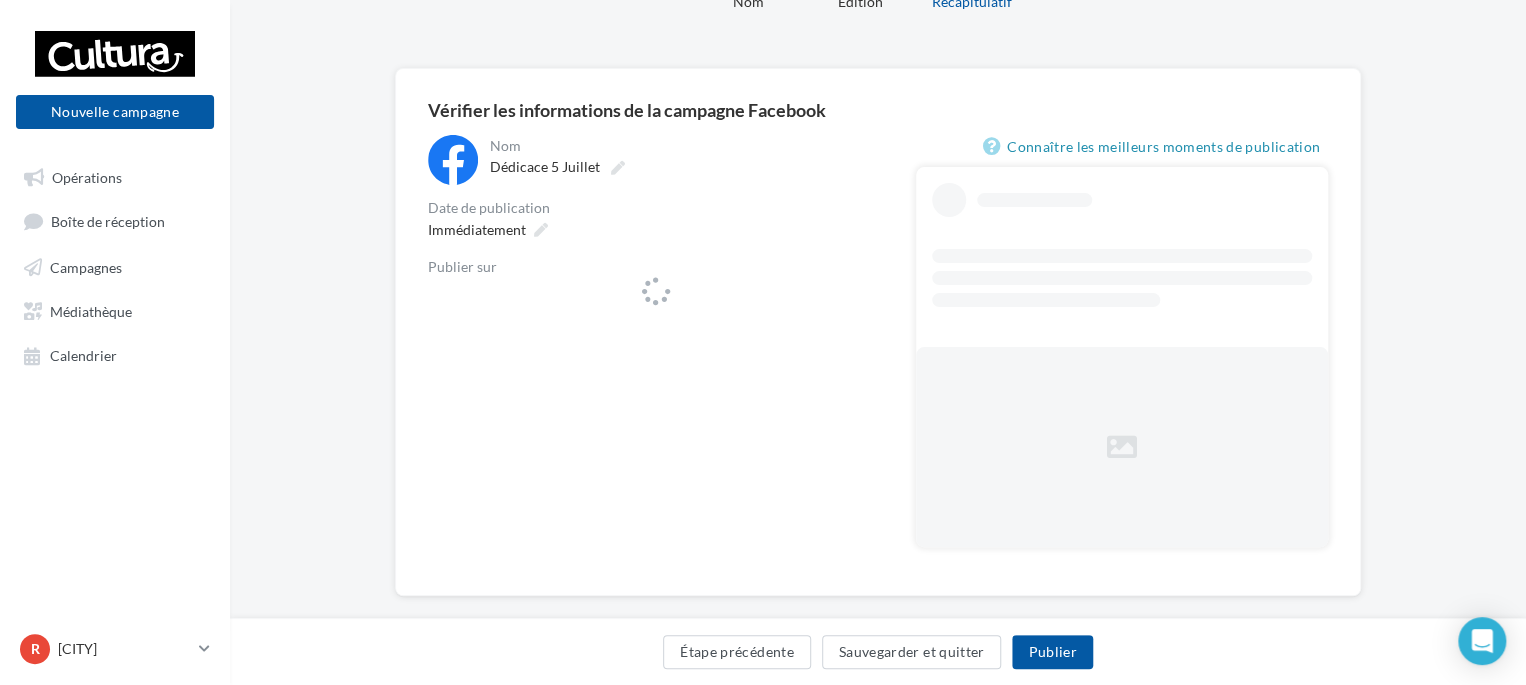 scroll, scrollTop: 0, scrollLeft: 0, axis: both 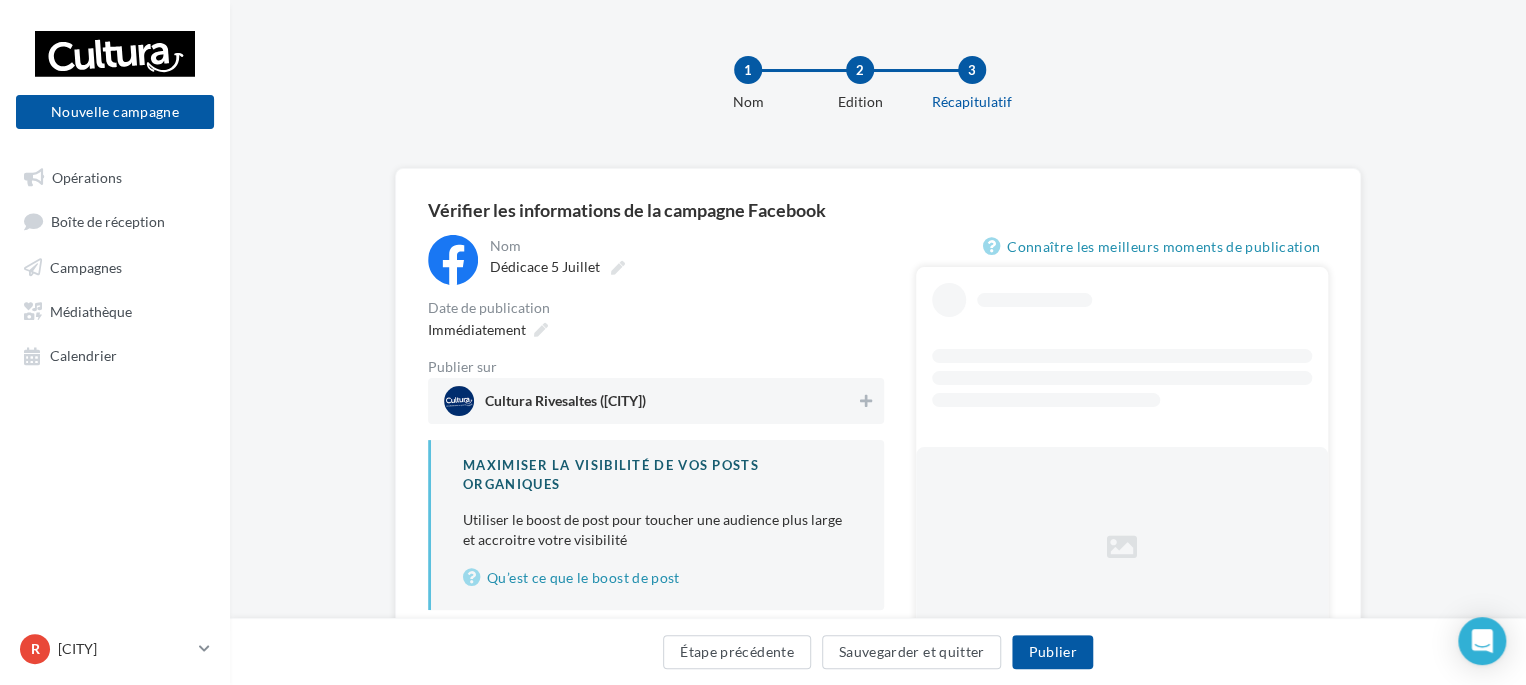 click on "**********" at bounding box center (656, 422) 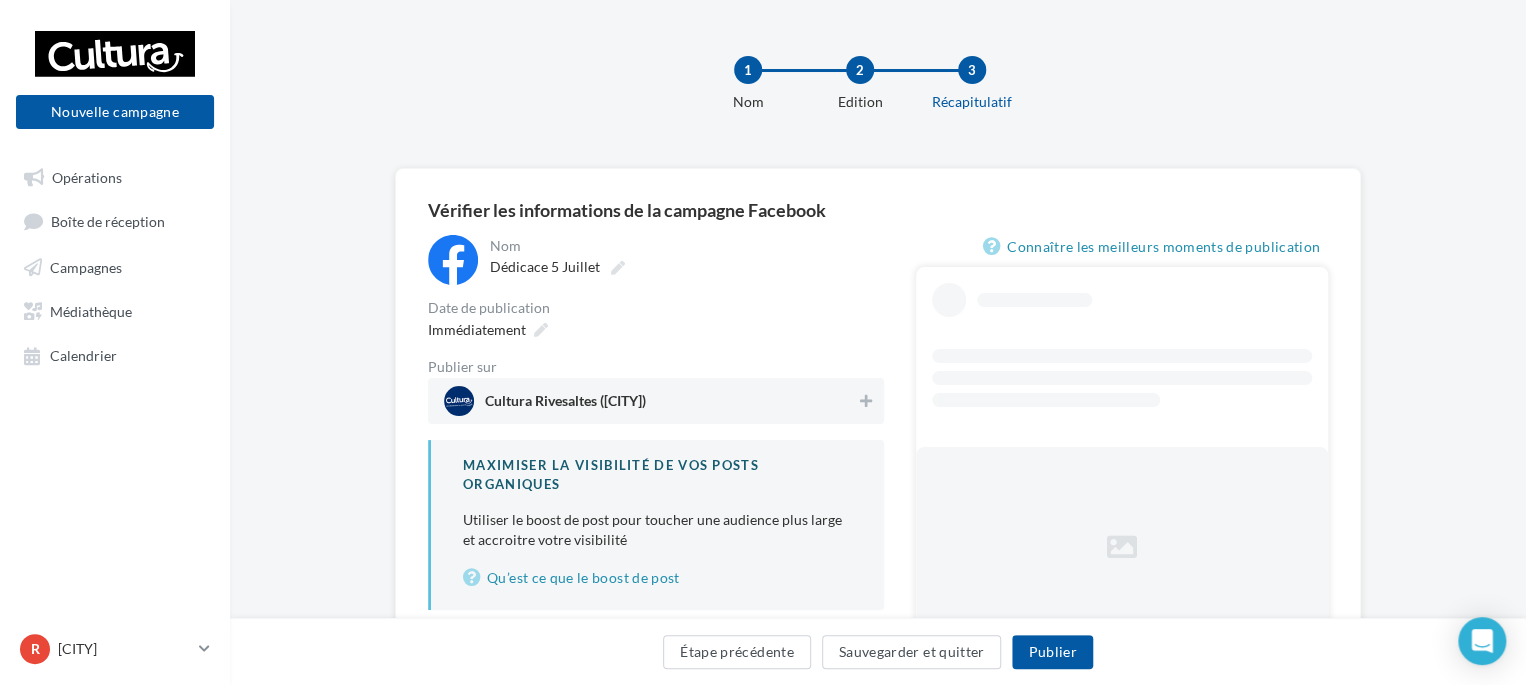 click on "Cultura Rivesaltes (Rivesaltes)" at bounding box center [650, 401] 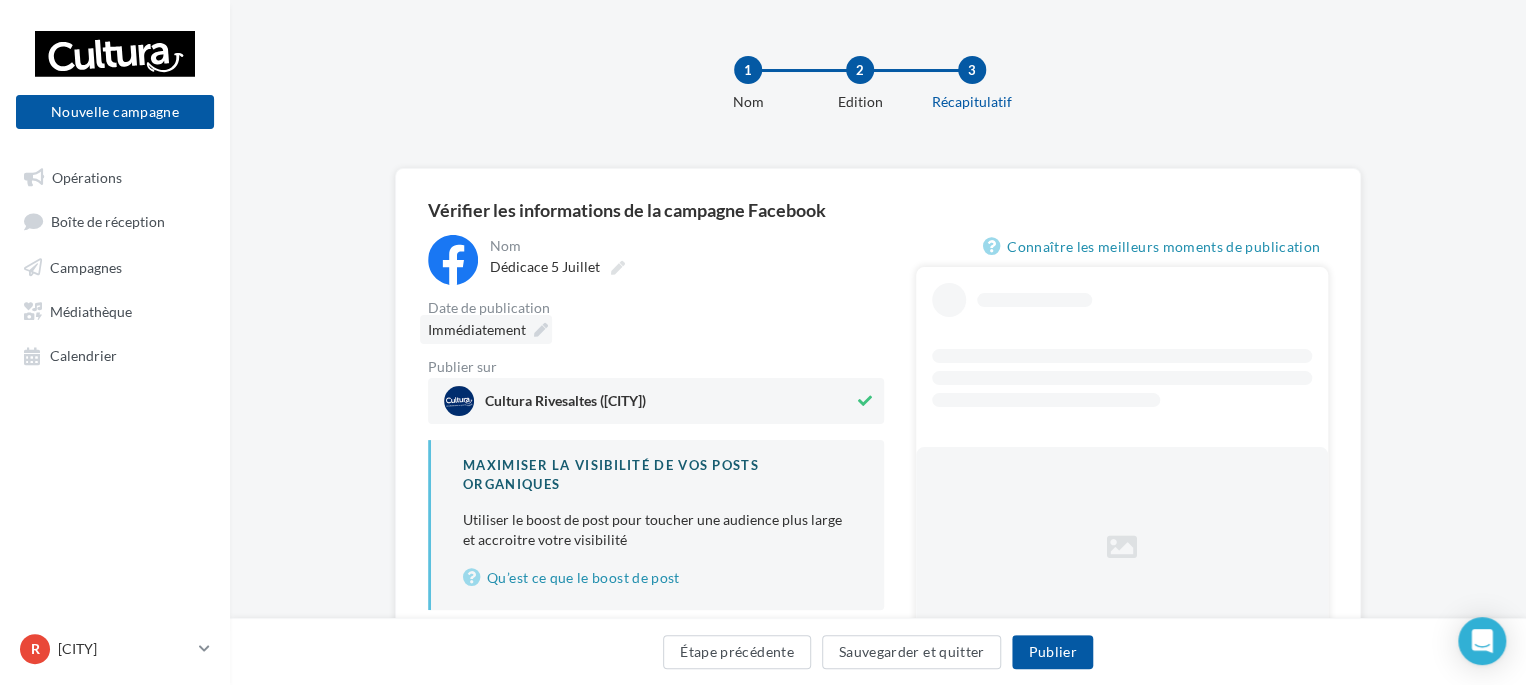 click at bounding box center (541, 330) 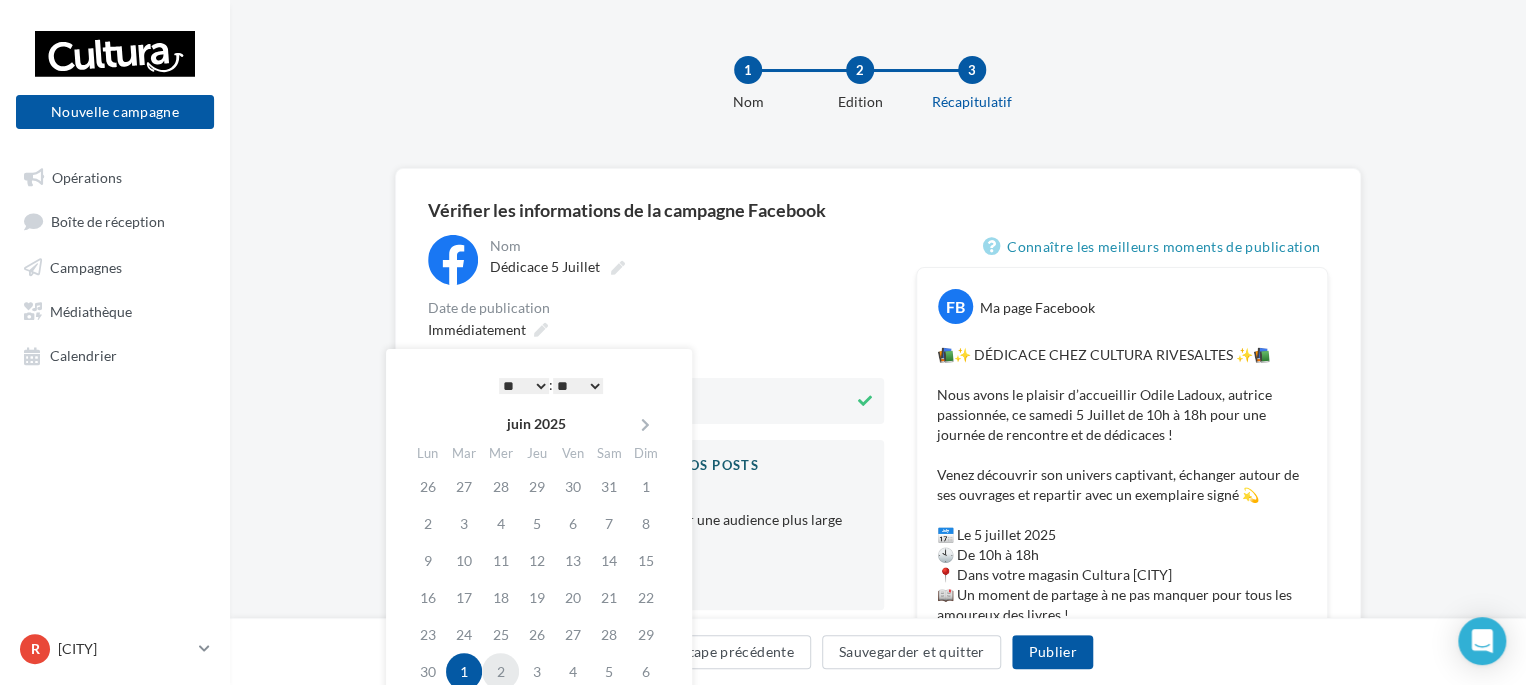 click on "2" at bounding box center [500, 671] 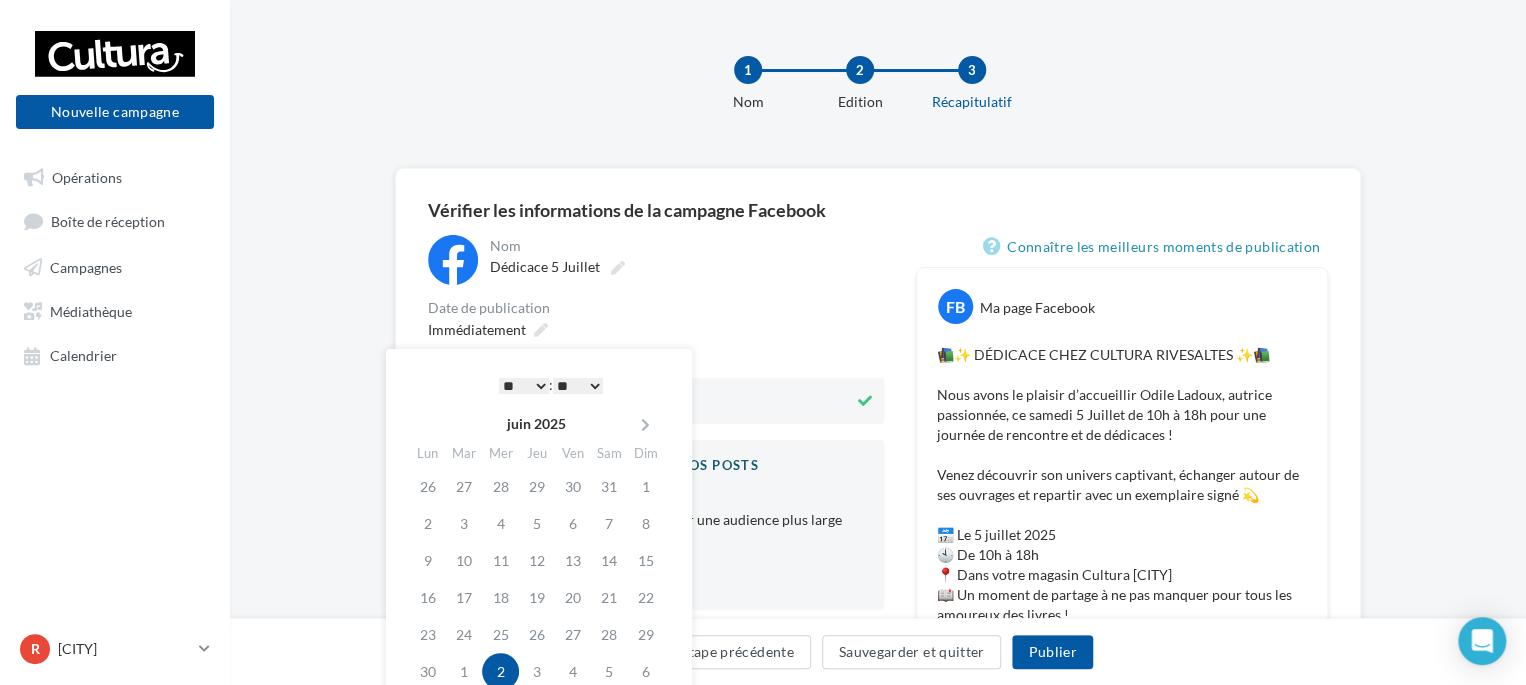 click on "* * * * * * * * * * ** ** ** ** ** ** ** ** ** ** ** ** ** **" at bounding box center (524, 386) 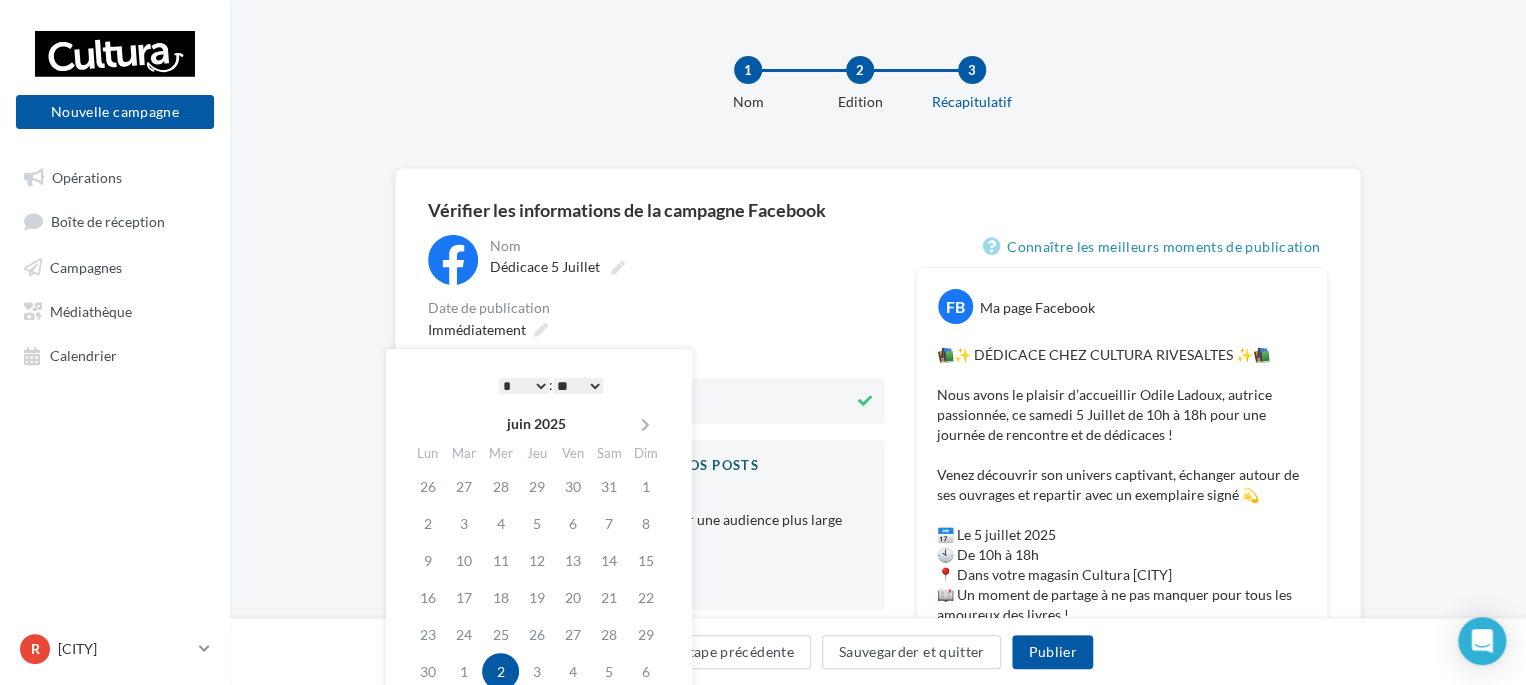 click on "Date de publication" at bounding box center [685, 246] 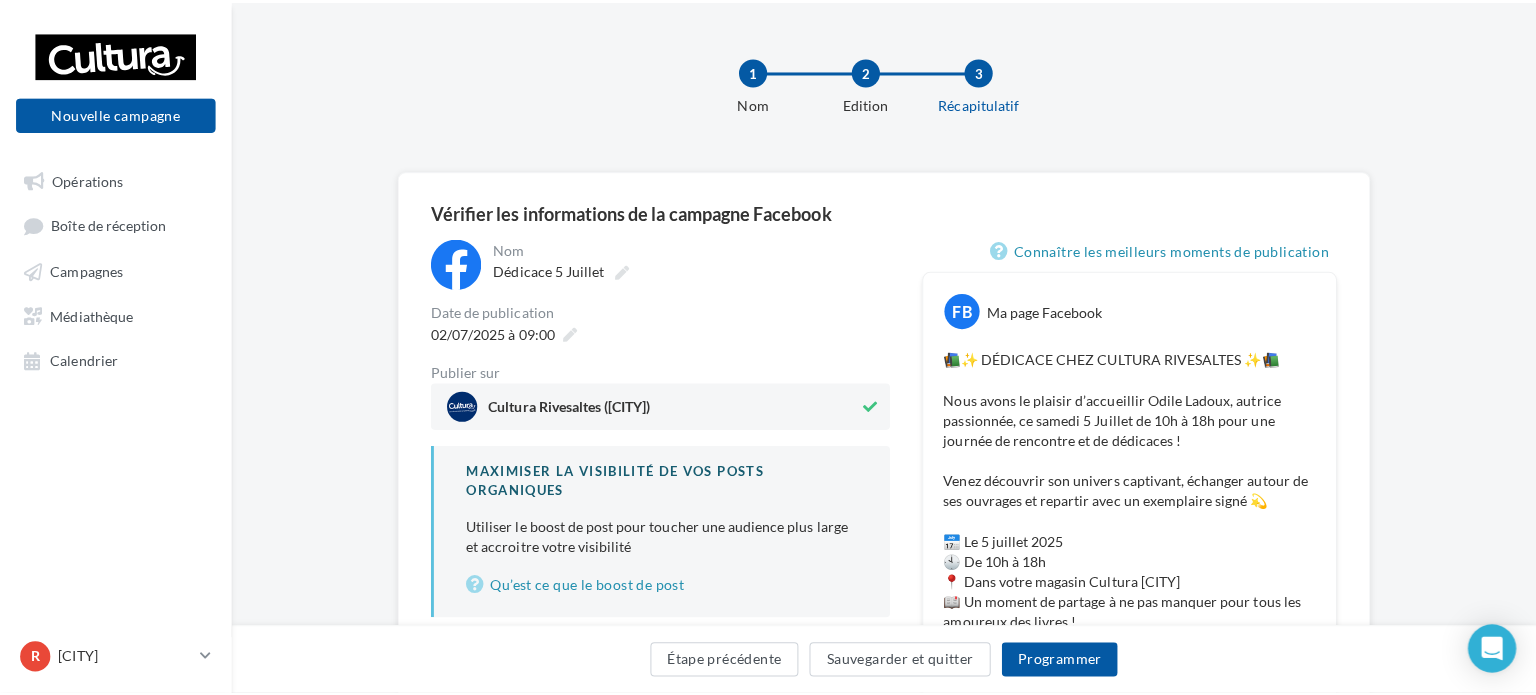 scroll, scrollTop: 100, scrollLeft: 0, axis: vertical 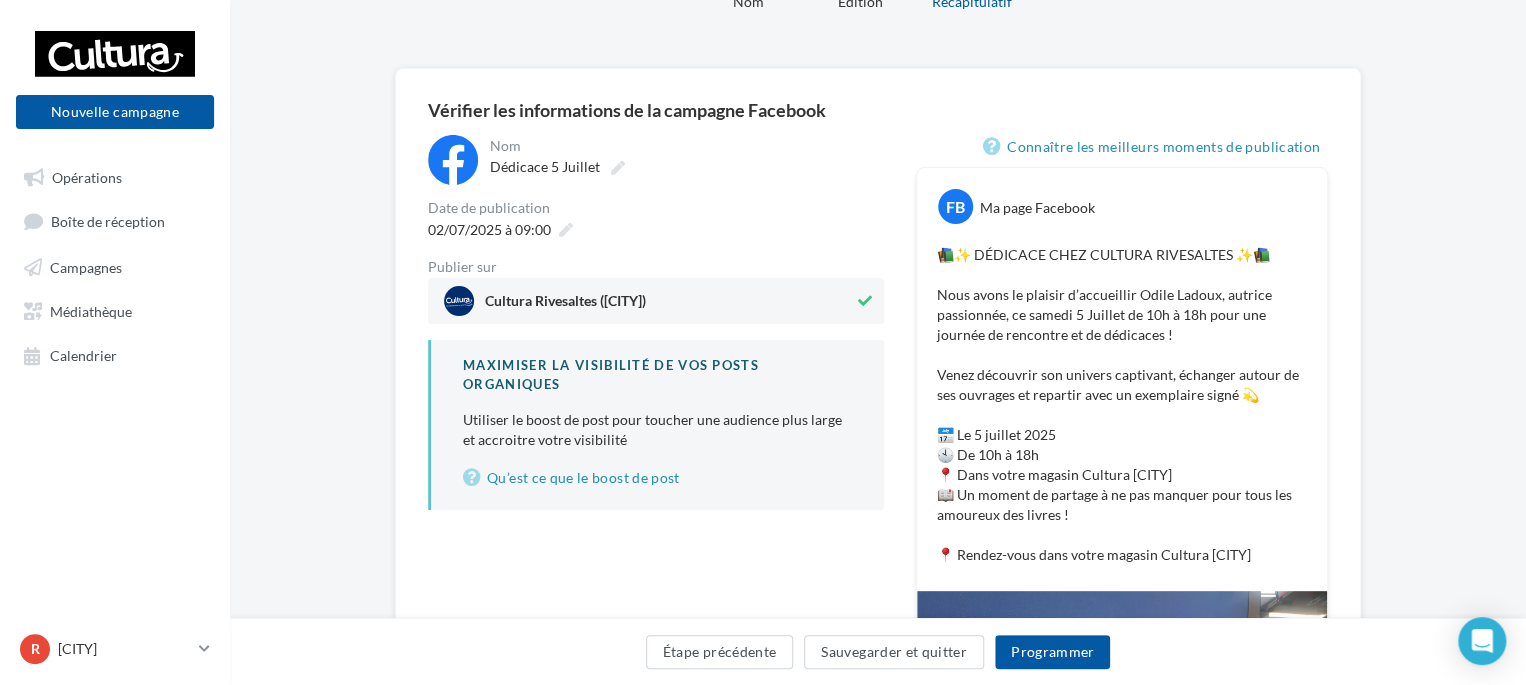click on "📚✨ DÉDICACE CHEZ CULTURA RIVESALTES ✨📚 Nous avons le plaisir d’accueillir Odile Ladoux, autrice passionnée, ce samedi 5 Juillet de 10h à 18h pour une journée de rencontre et de dédicaces ! Venez découvrir son univers captivant, échanger autour de ses ouvrages et repartir avec un exemplaire signé 💫 📅 Le 5 juillet 2025 🕙 De 10h à 18h 📍 Dans votre magasin Cultura Rivesaltes 📖 Un moment de partage à ne pas manquer pour tous les amoureux des livres ! 📍 Rendez-vous dans votre magasin Cultura Rivesaltes" at bounding box center (1122, 405) 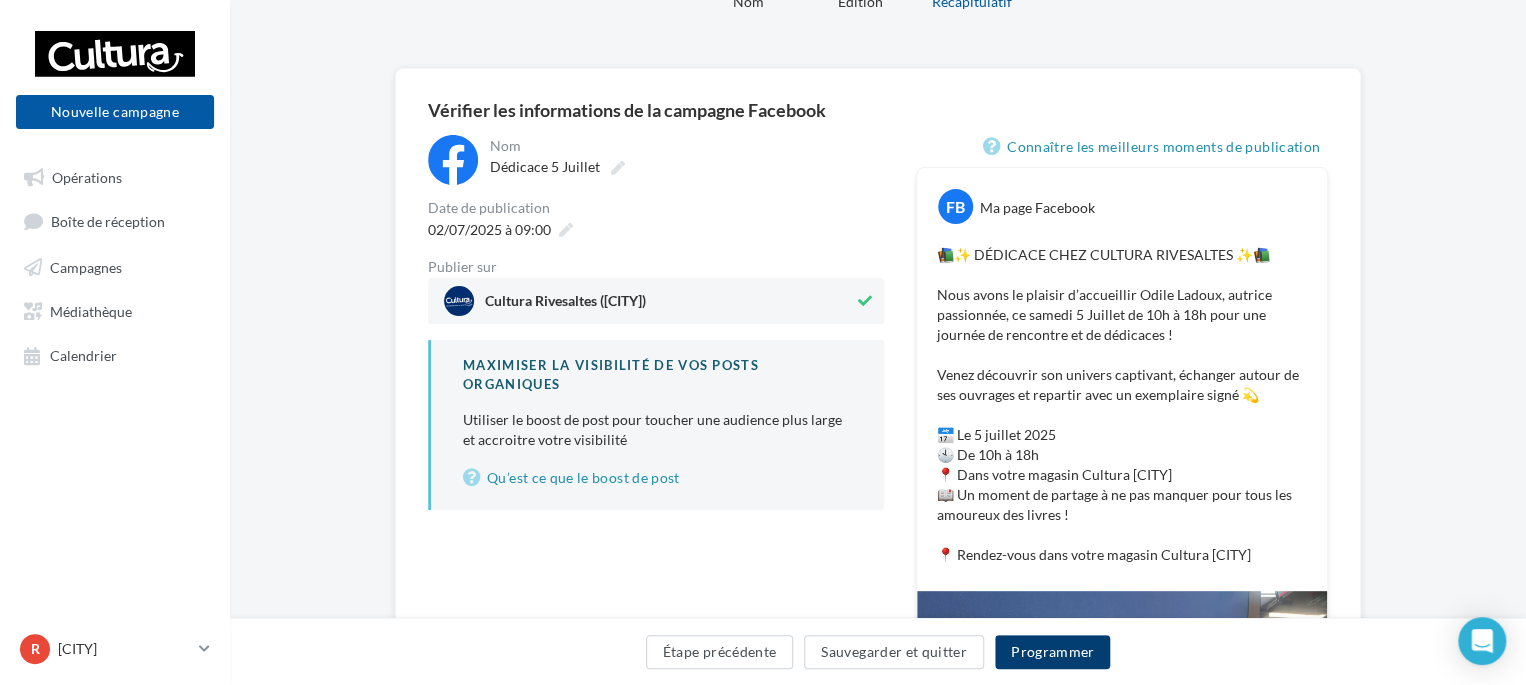 click on "Programmer" at bounding box center [1053, 652] 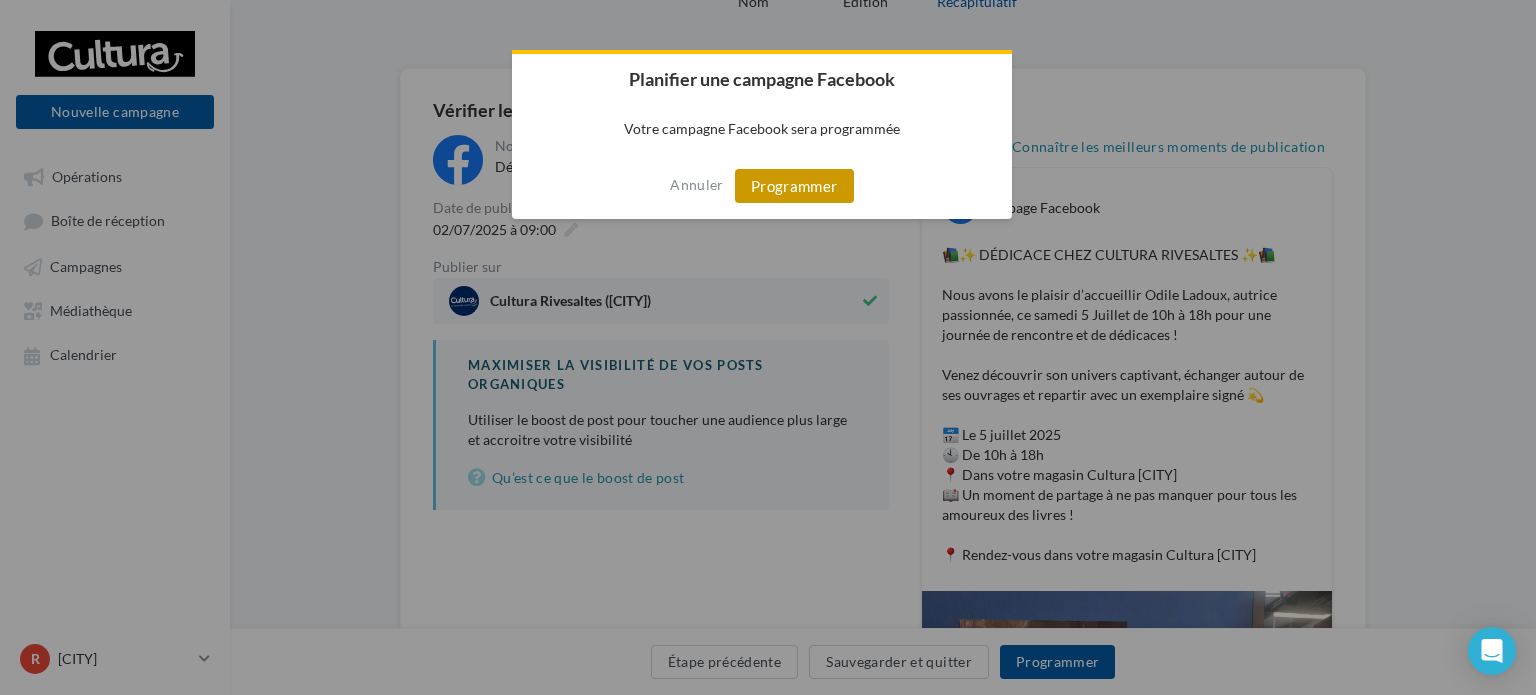 click on "Programmer" at bounding box center (794, 186) 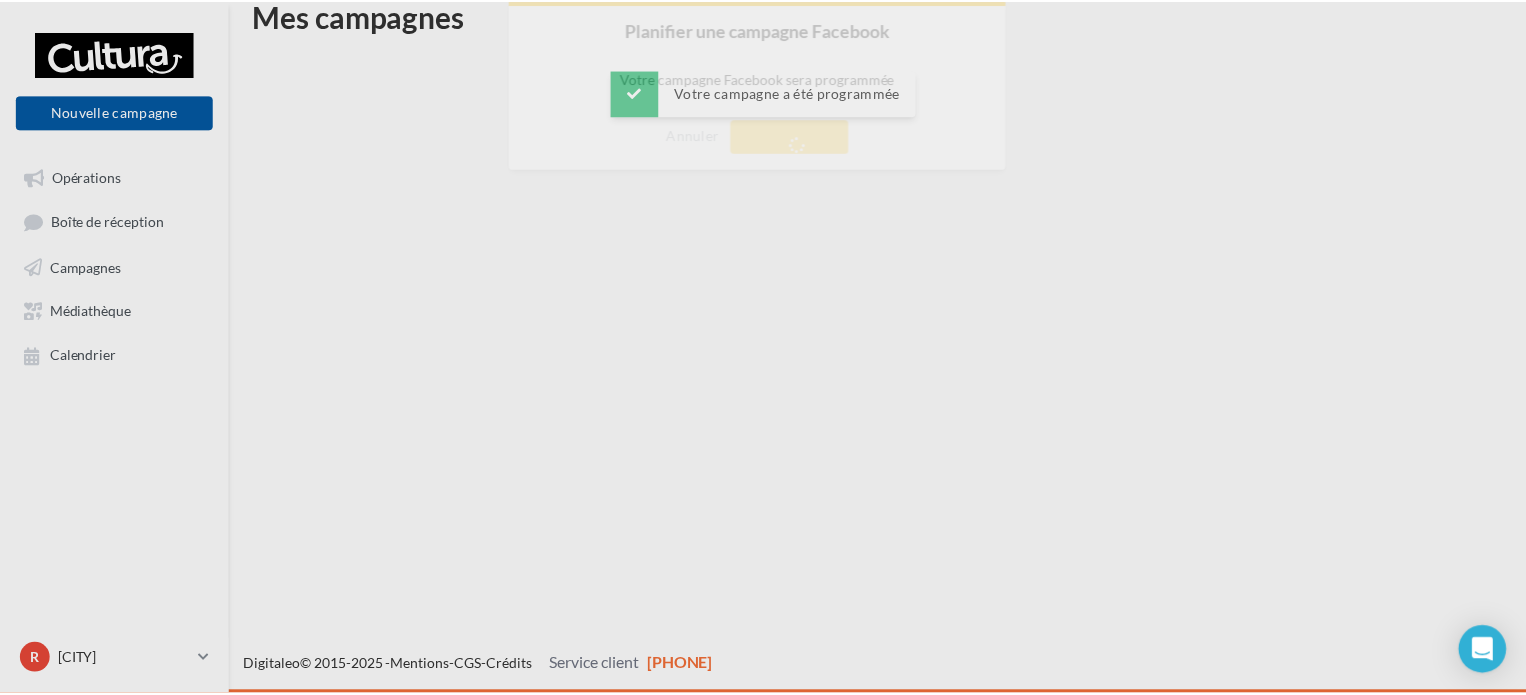 scroll, scrollTop: 32, scrollLeft: 0, axis: vertical 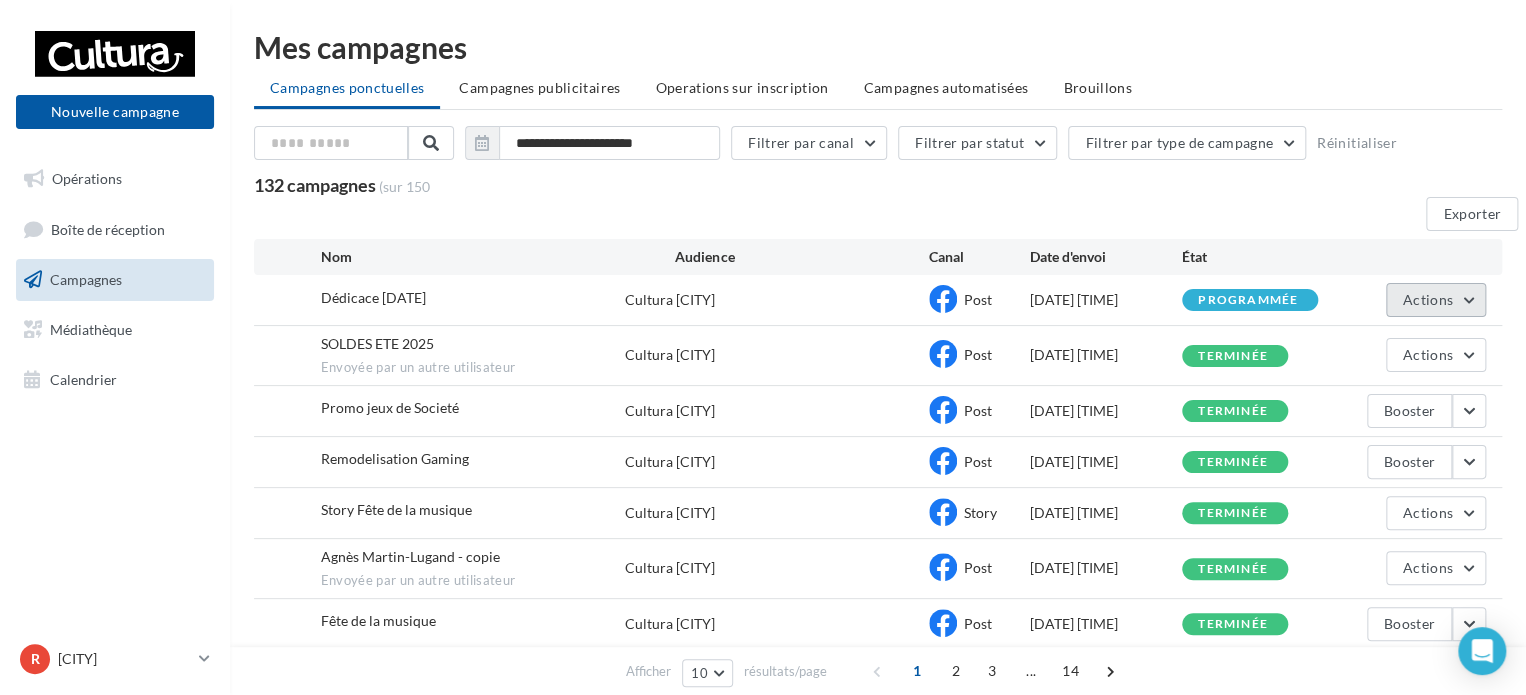 click on "Actions" at bounding box center (1428, 299) 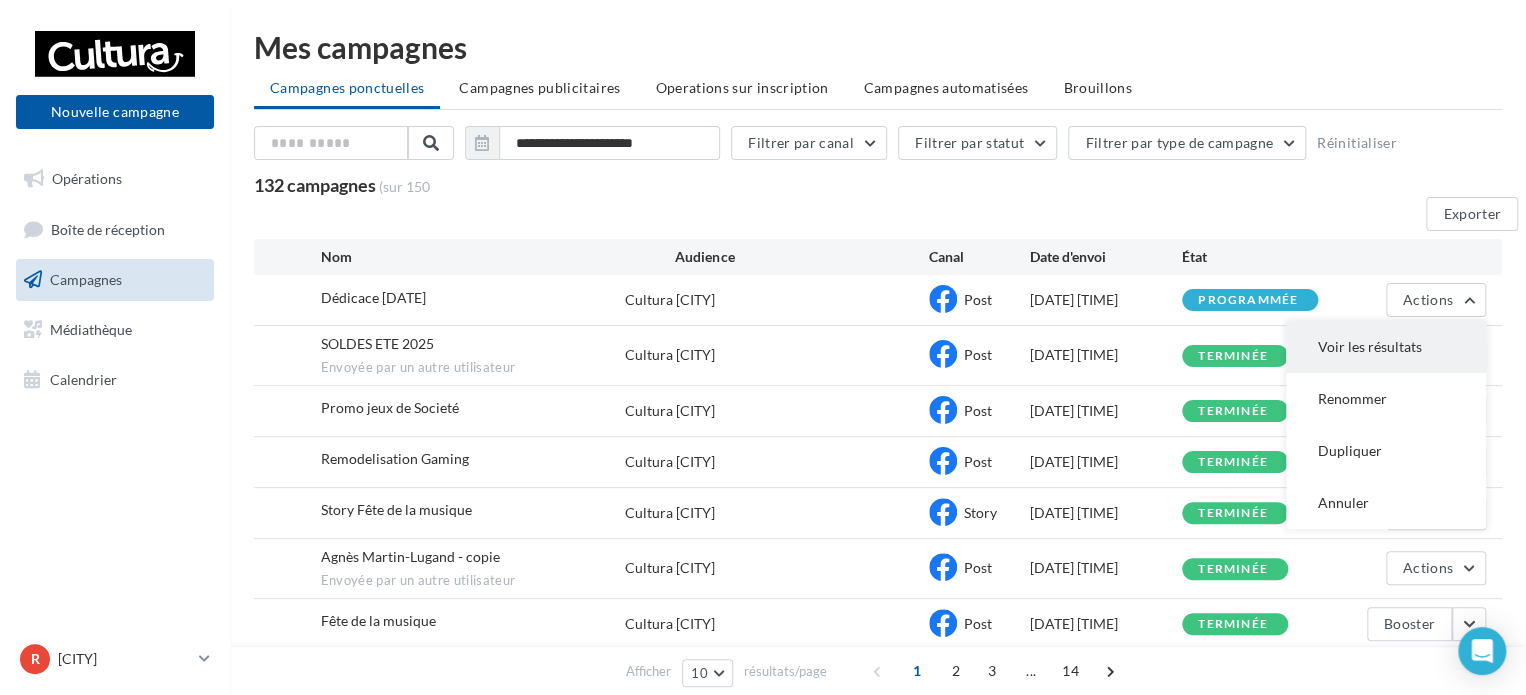 click on "Voir les résultats" at bounding box center (1386, 347) 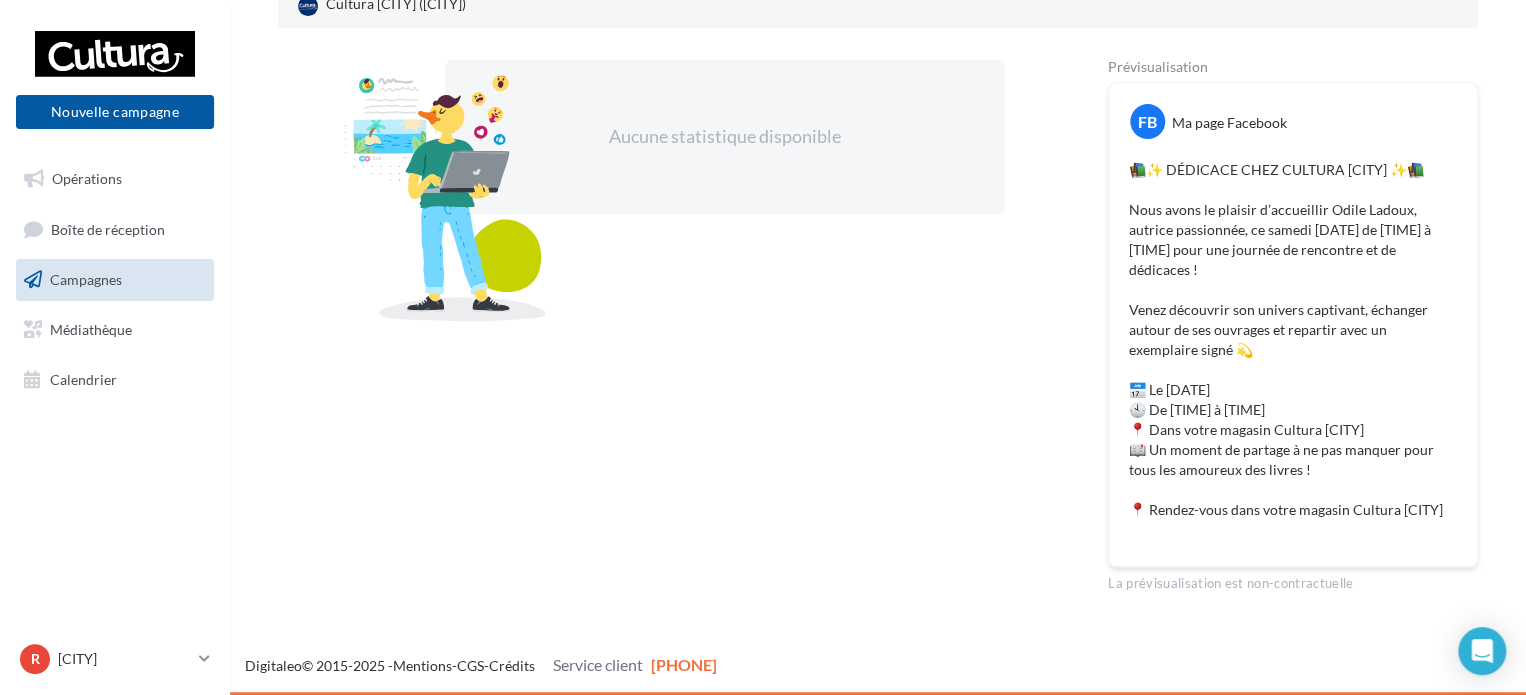 scroll, scrollTop: 200, scrollLeft: 0, axis: vertical 